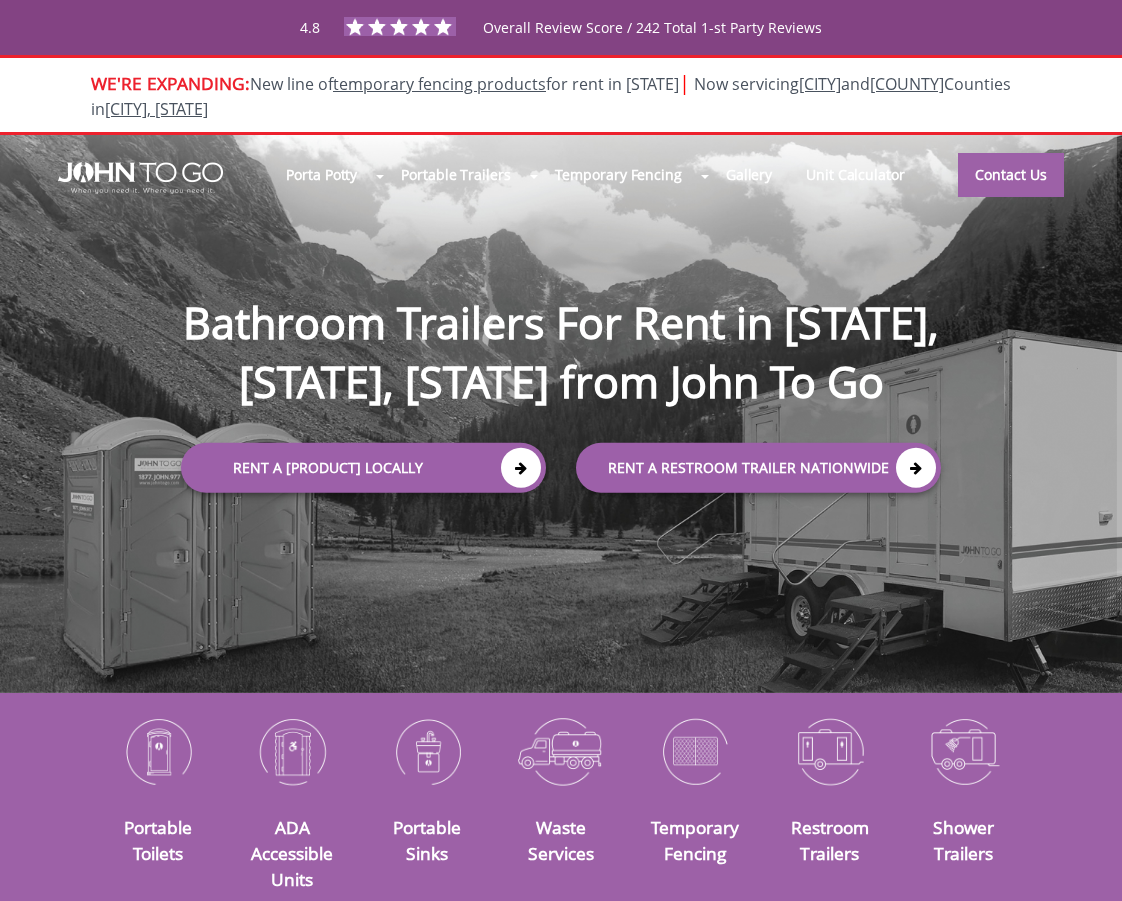 scroll, scrollTop: 0, scrollLeft: 0, axis: both 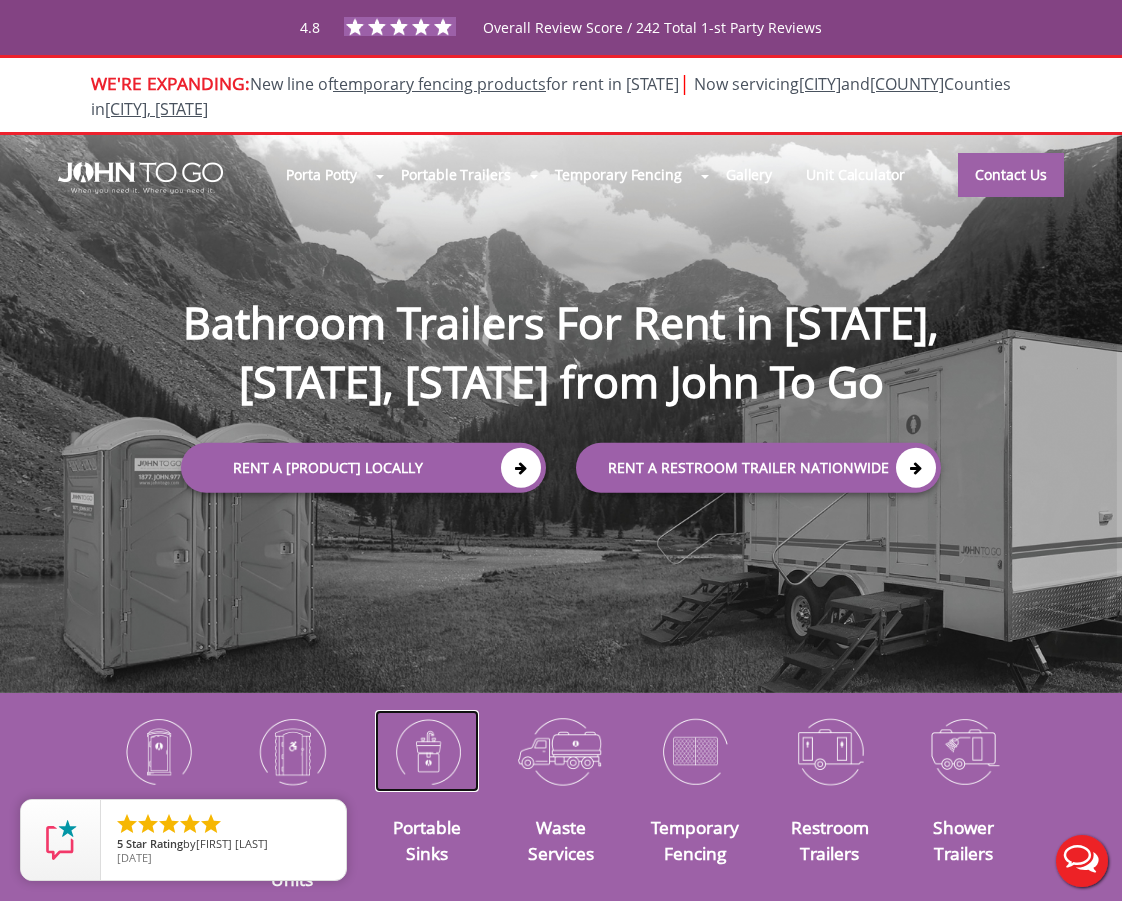 click at bounding box center [427, 750] 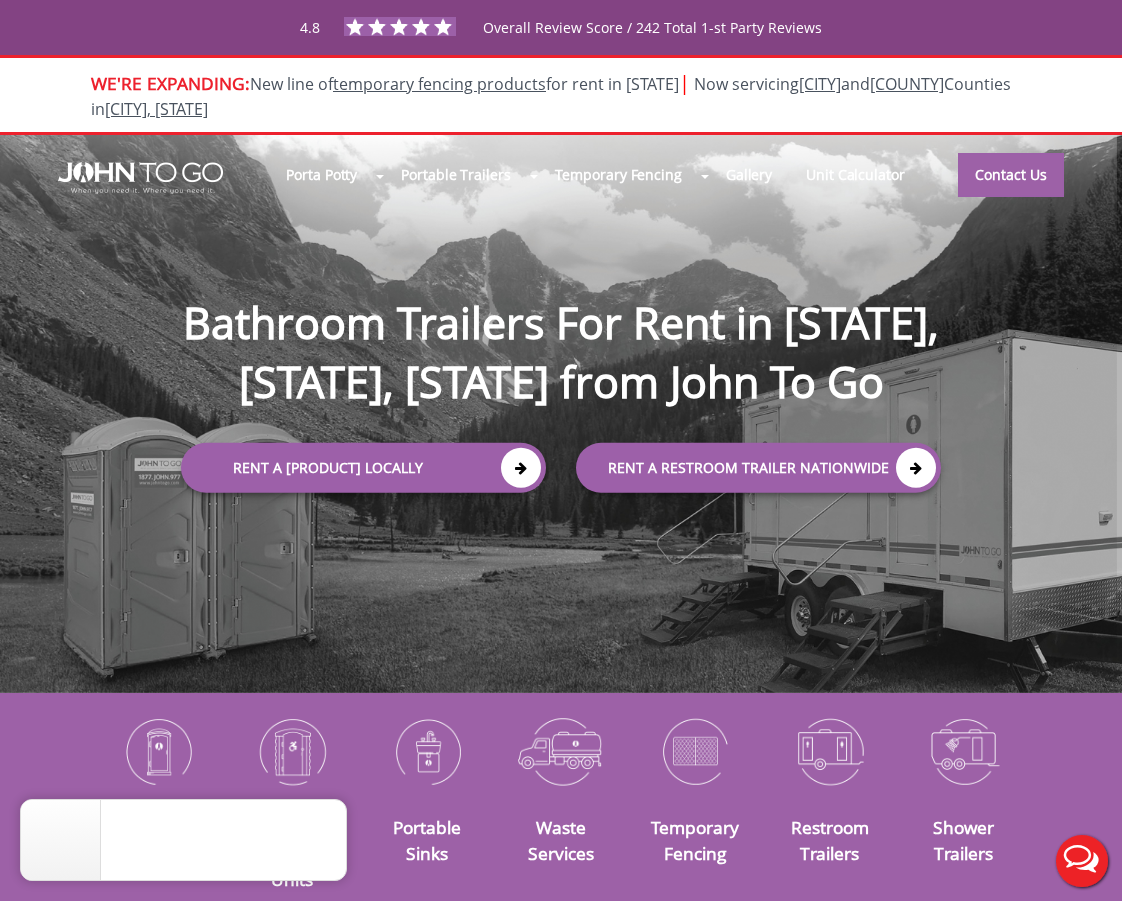 click on "Portable Sinks" at bounding box center [158, 838] 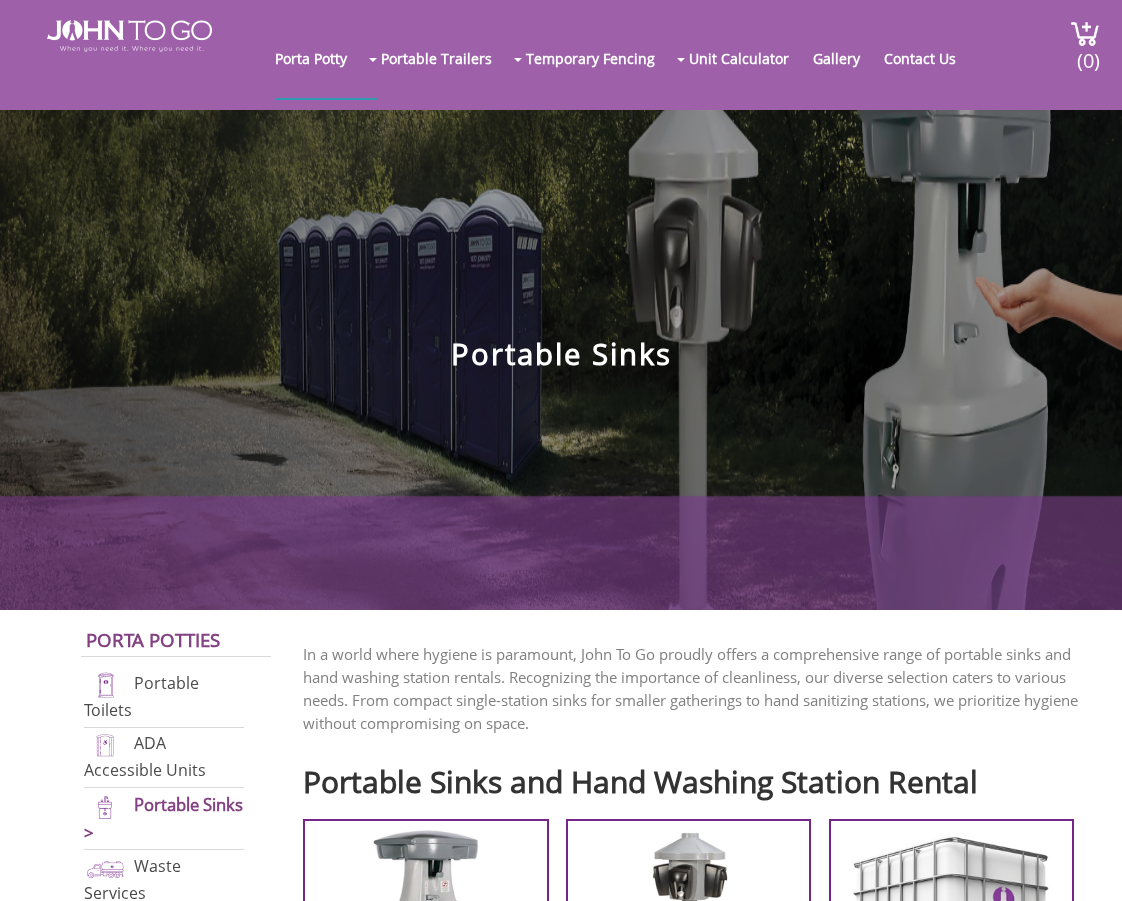 scroll, scrollTop: 0, scrollLeft: 0, axis: both 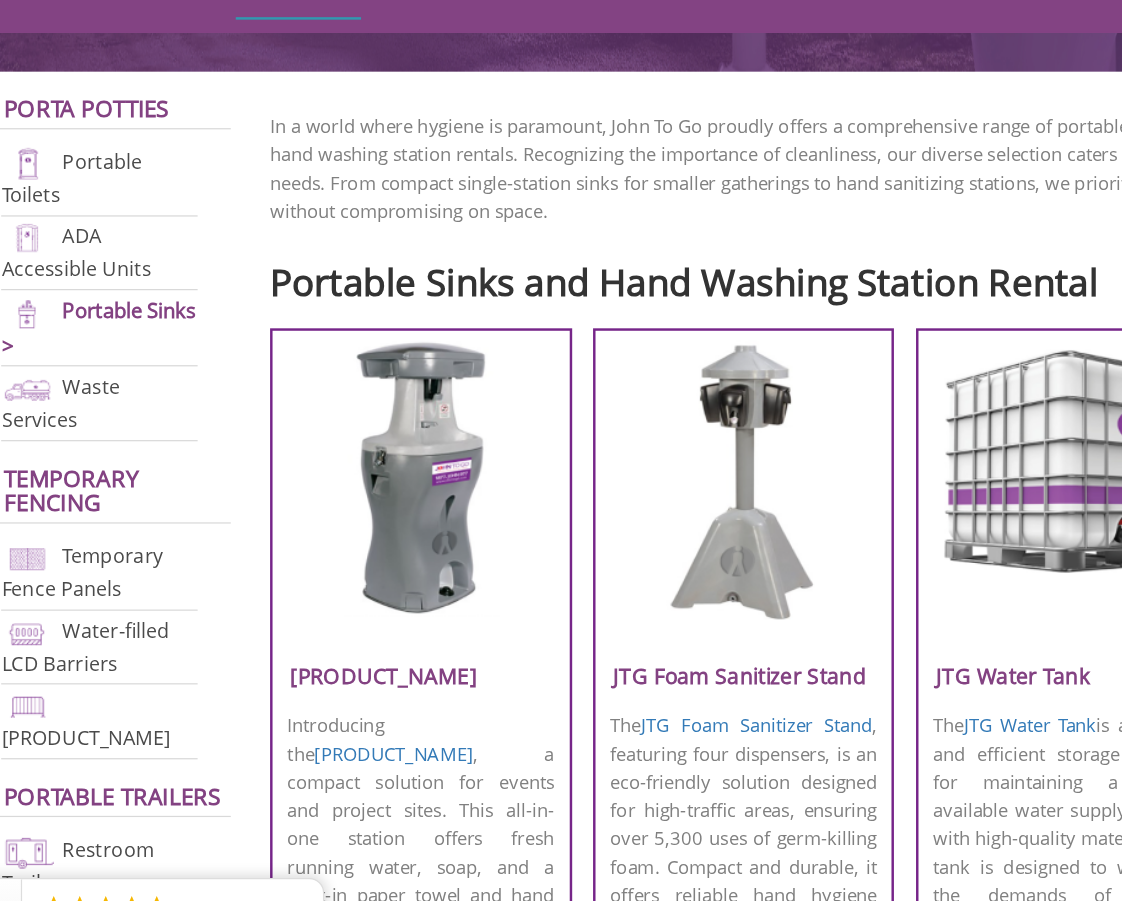 click at bounding box center (426, 473) 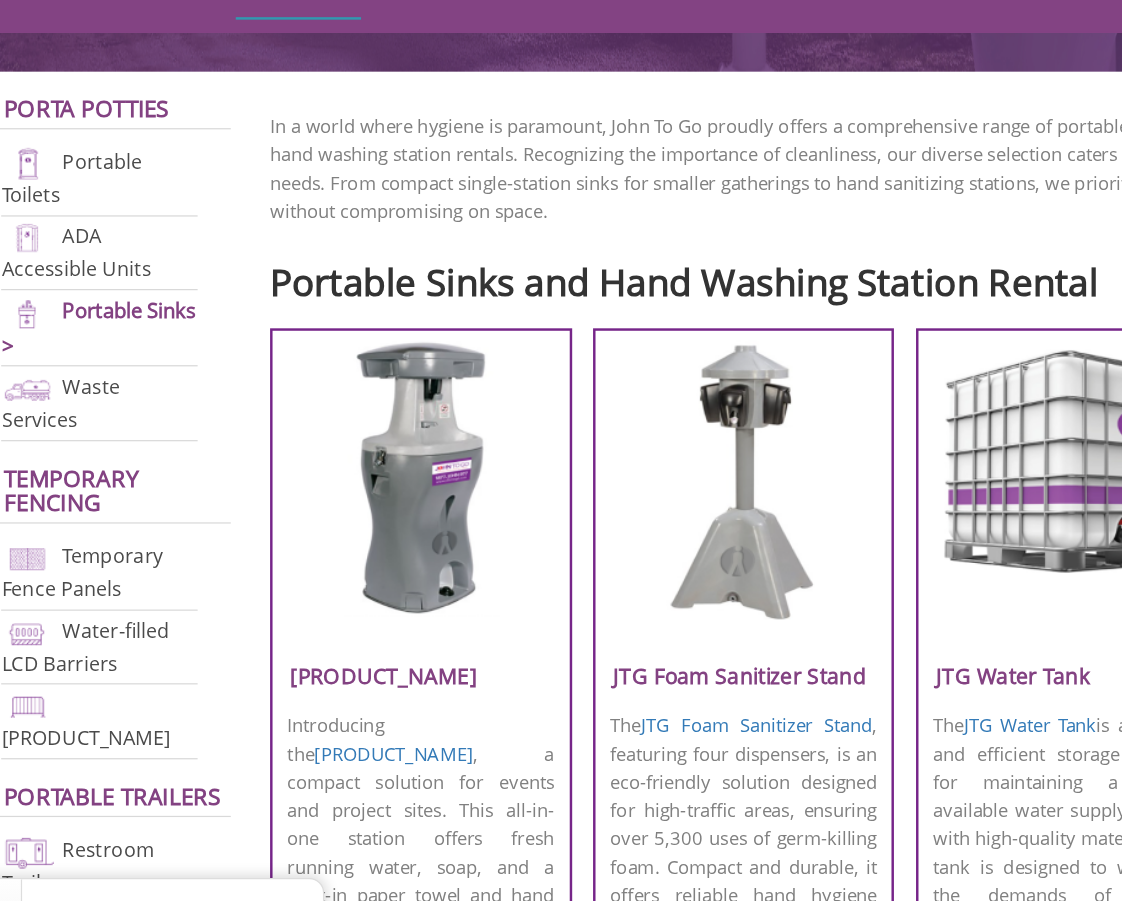 click at bounding box center [426, 473] 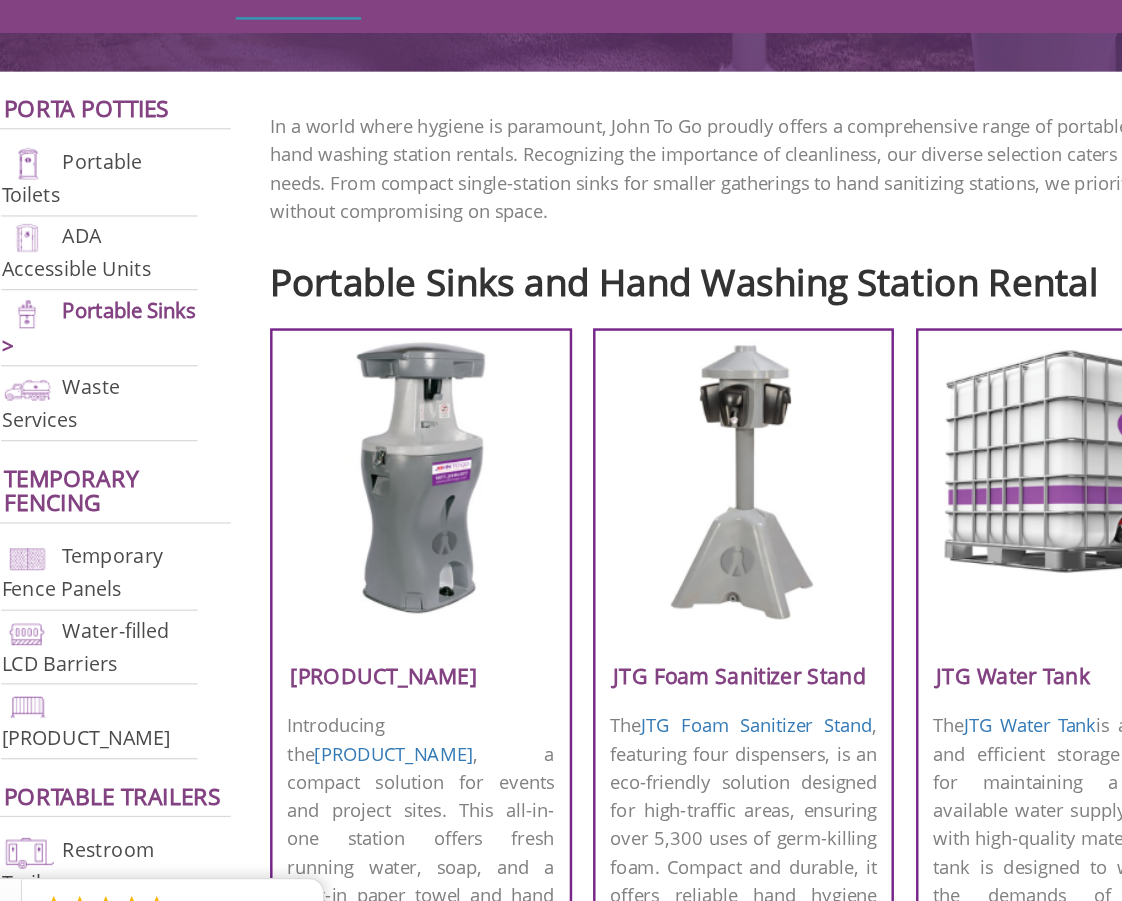 click at bounding box center (426, 473) 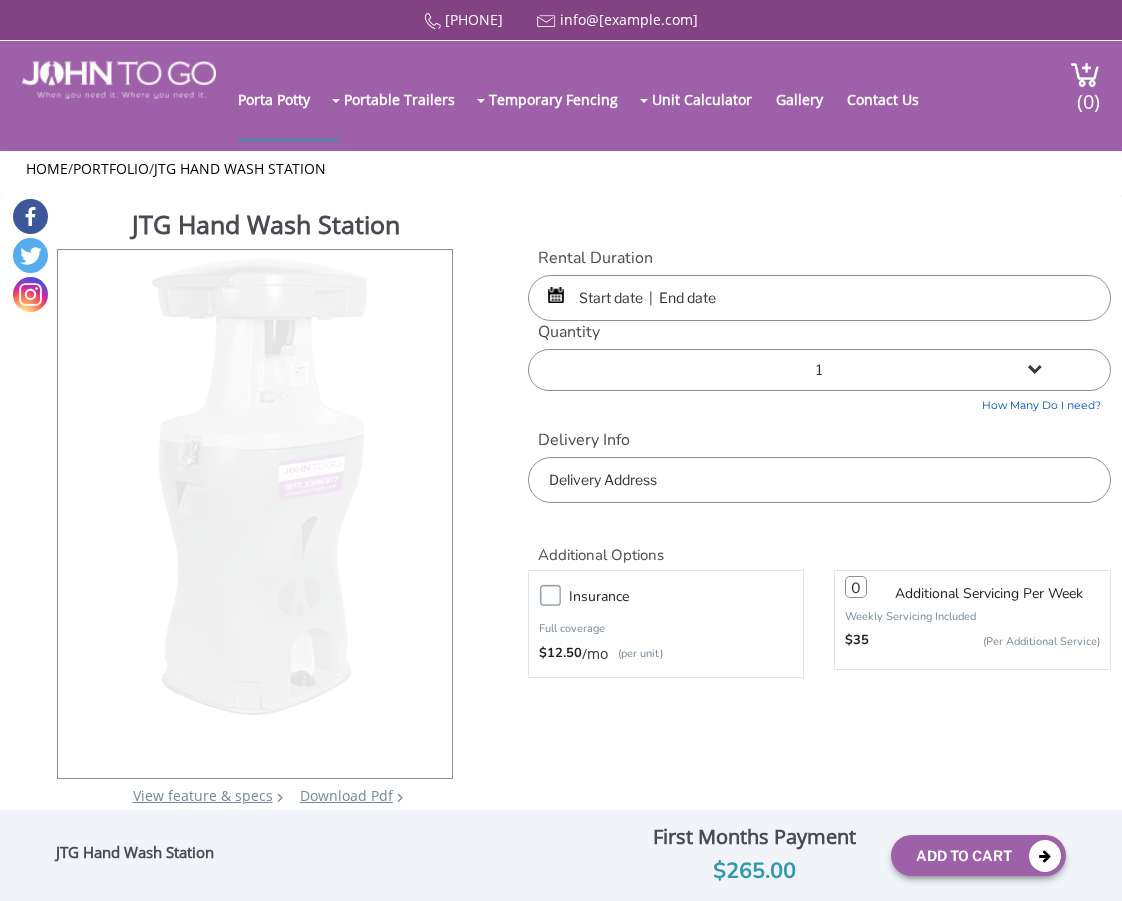 scroll, scrollTop: 0, scrollLeft: 0, axis: both 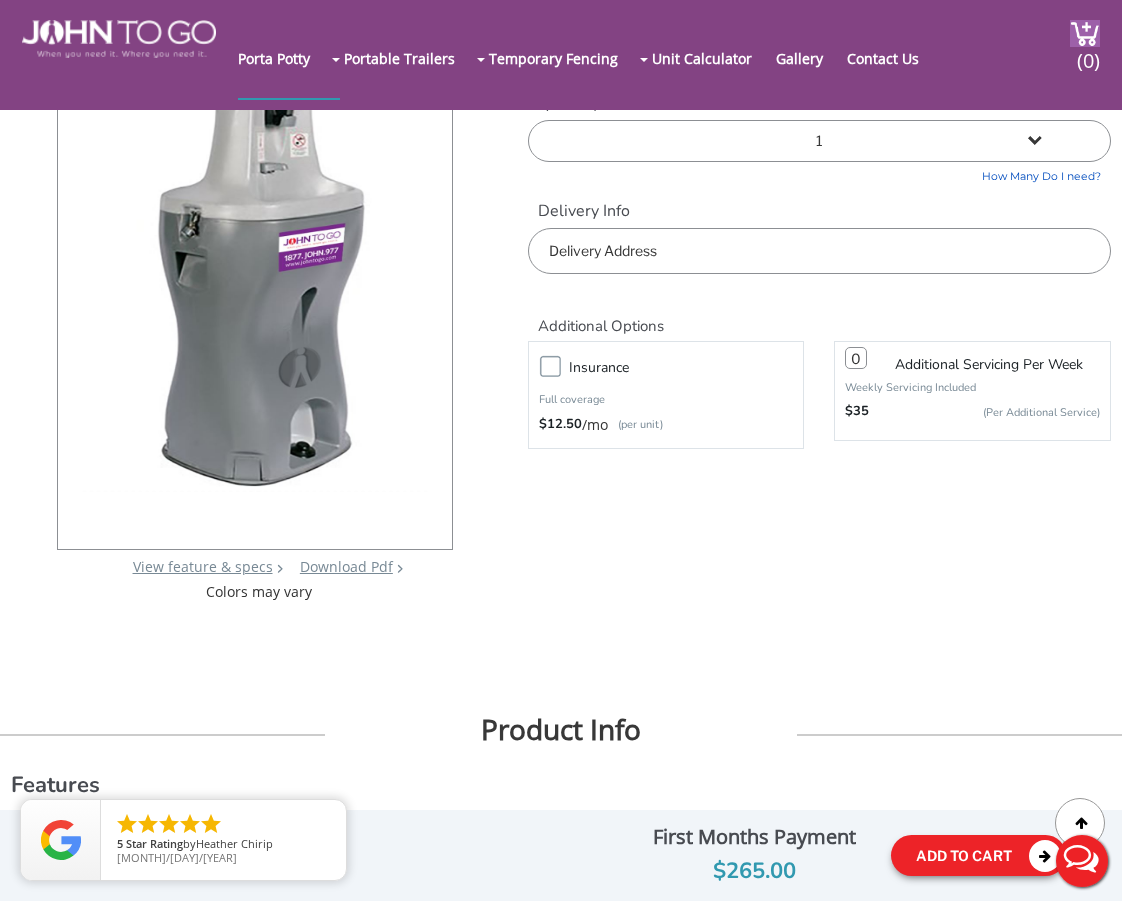 click on "Add To Cart" at bounding box center (978, 855) 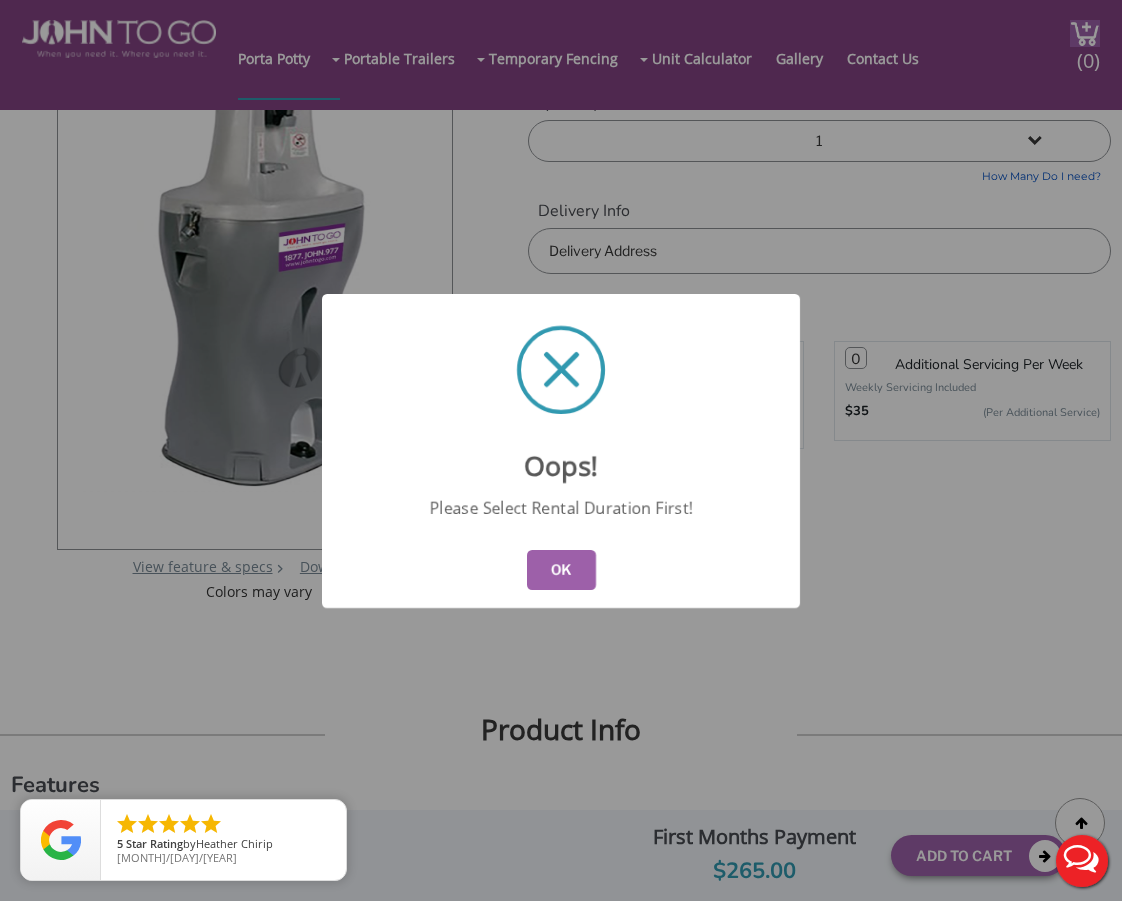 click on "OK" at bounding box center [561, 570] 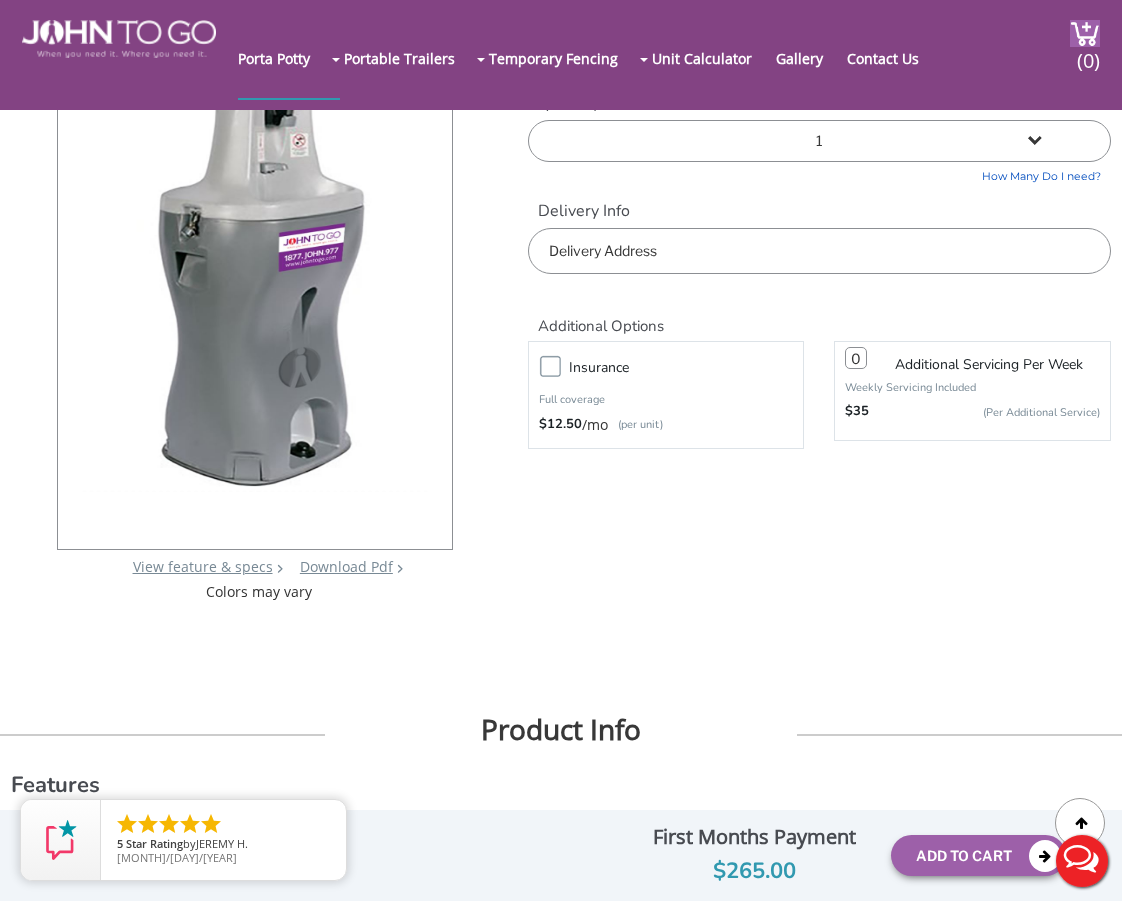 scroll, scrollTop: 0, scrollLeft: 0, axis: both 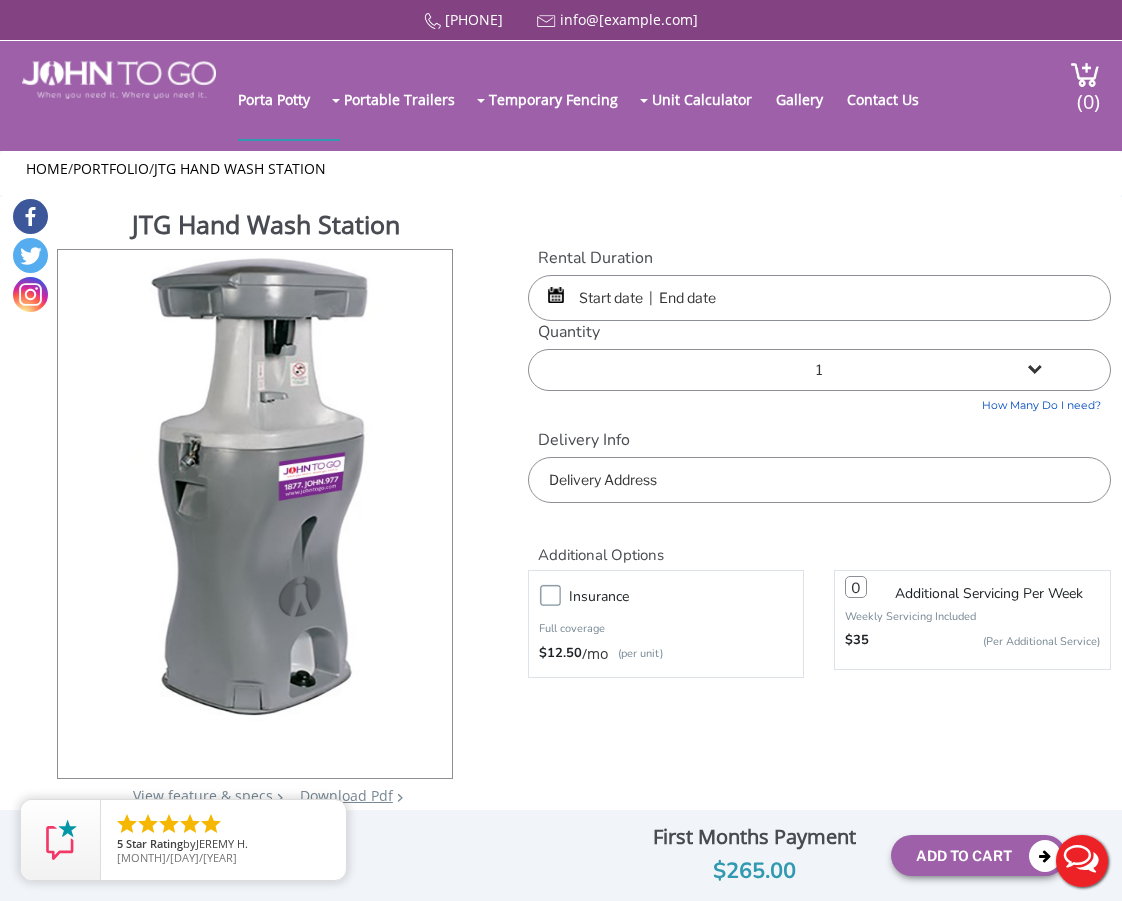 click on "1
2 (5% discount)
3 (8% discount)
4 (10% discount)
5 (12% discount)
6 (12% discount)
7 (12% discount)
8 (12% discount)
9 (12% discount)
10 (12% discount)
11 (12% discount)
12 (12% discount)
13 (12% discount)
14 (12% discount)
15 (12% discount)
16 (12% discount)
17 (12% discount)
18 (12% discount)
19 (12% discount)
20 (12% discount)
21 (12% discount)
22 (12% discount)
23 (12% discount)
24 (12% discount)
25 (12% discount)" at bounding box center (819, 370) 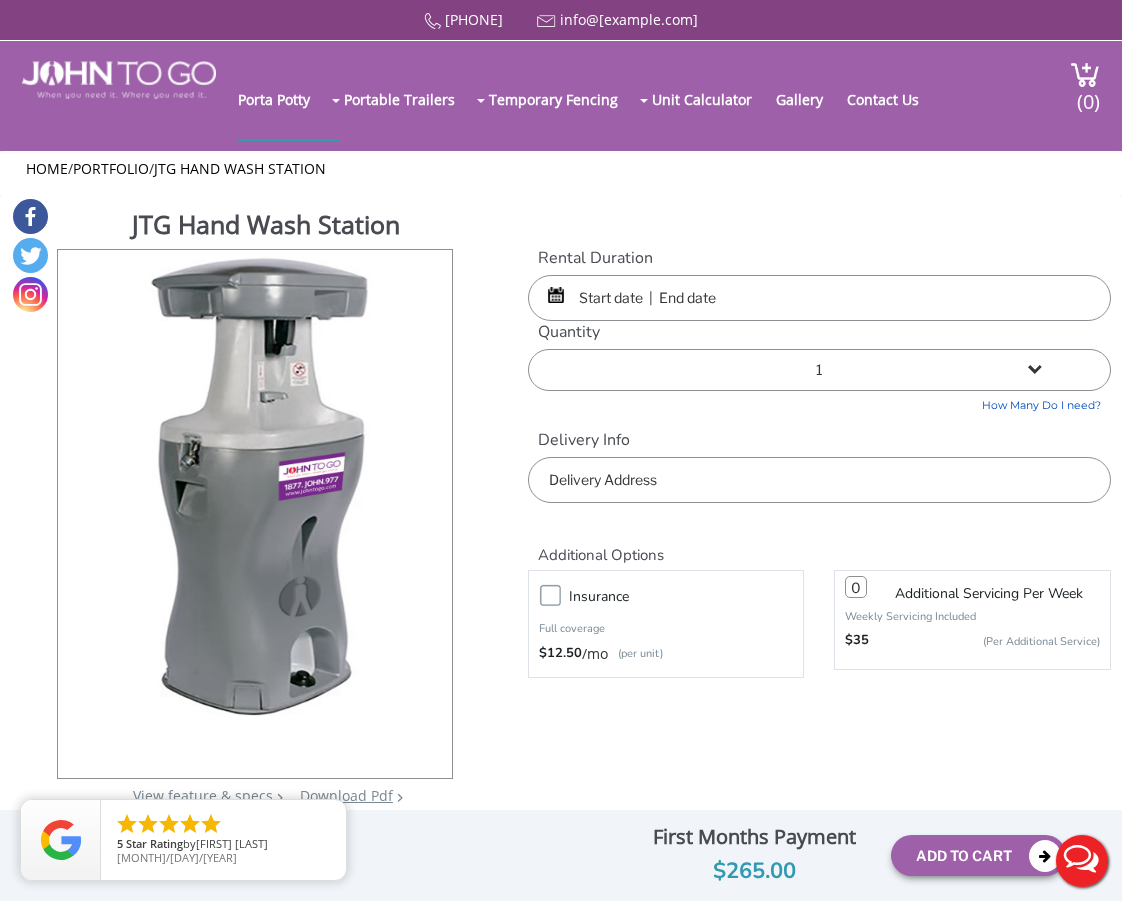 select on "3" 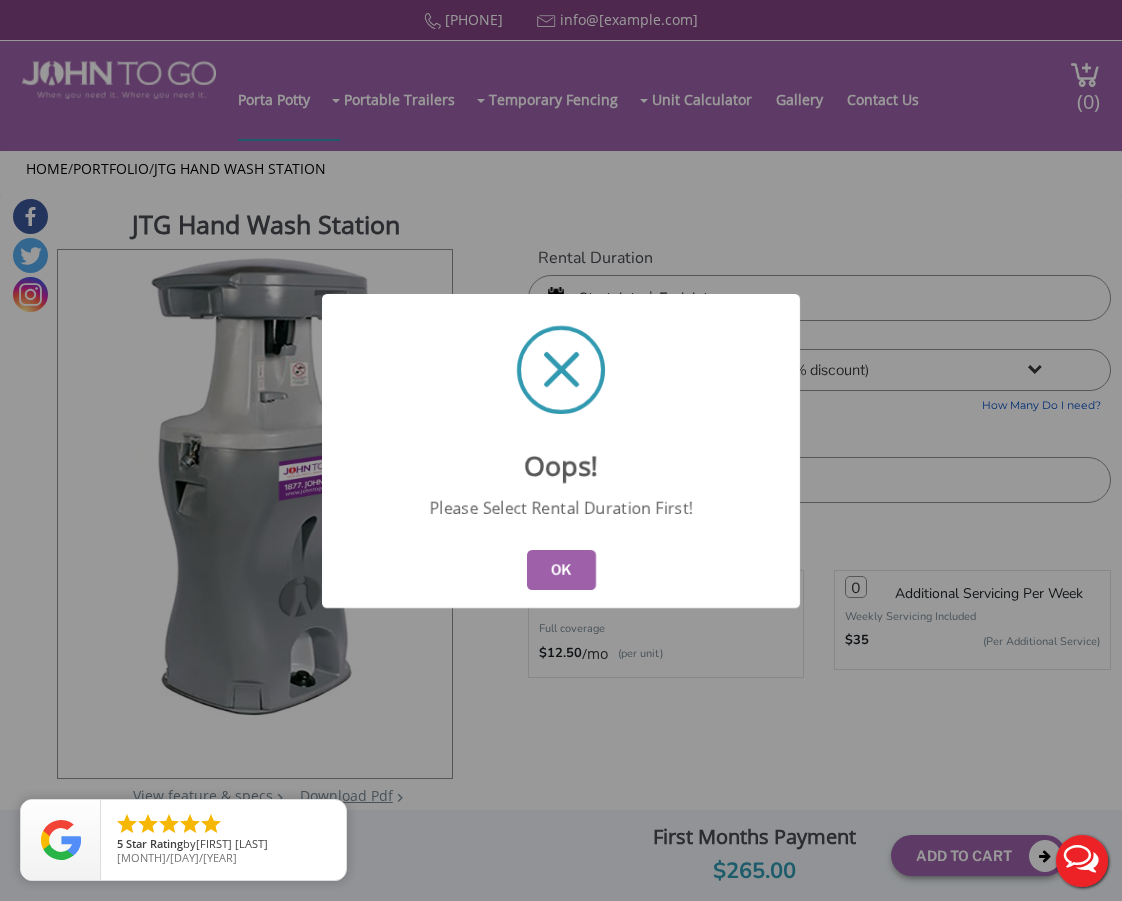 click on "OK" at bounding box center [561, 570] 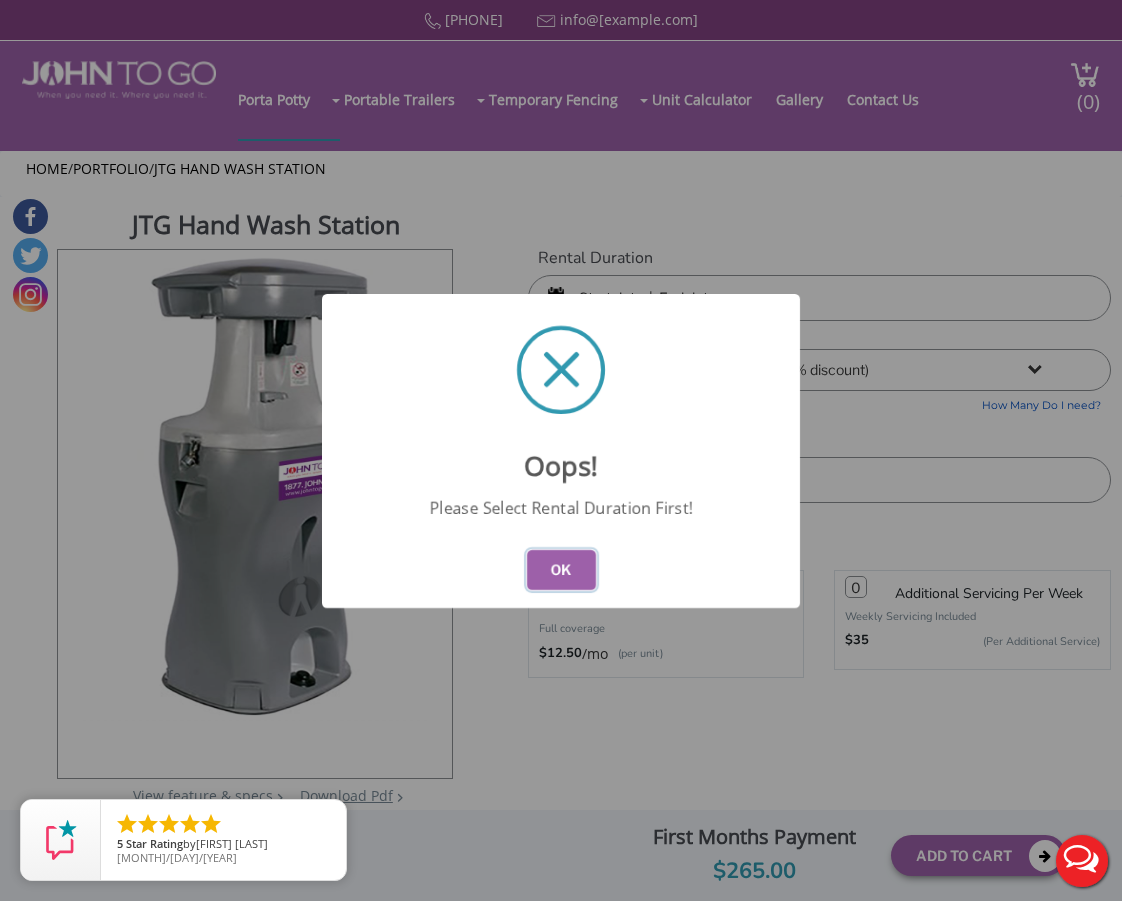click on "OK" at bounding box center [561, 570] 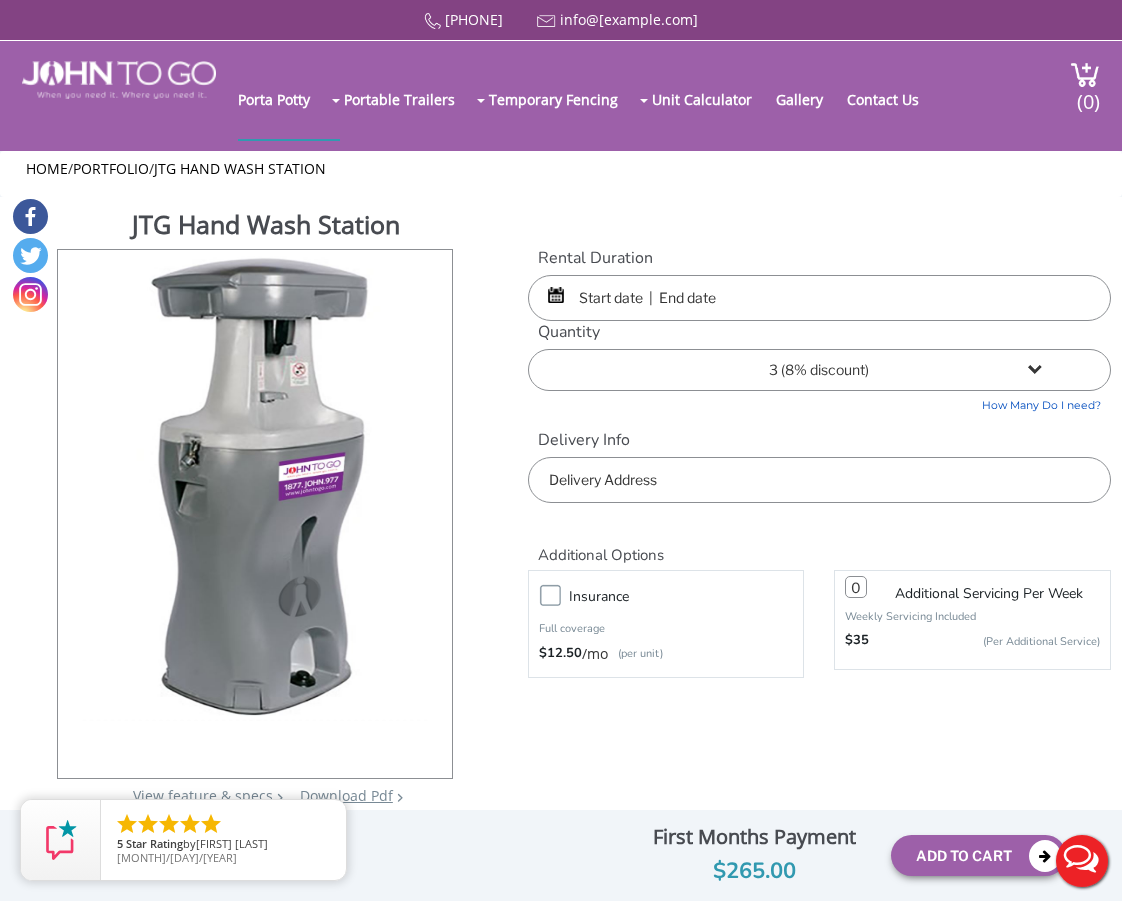 click at bounding box center [819, 298] 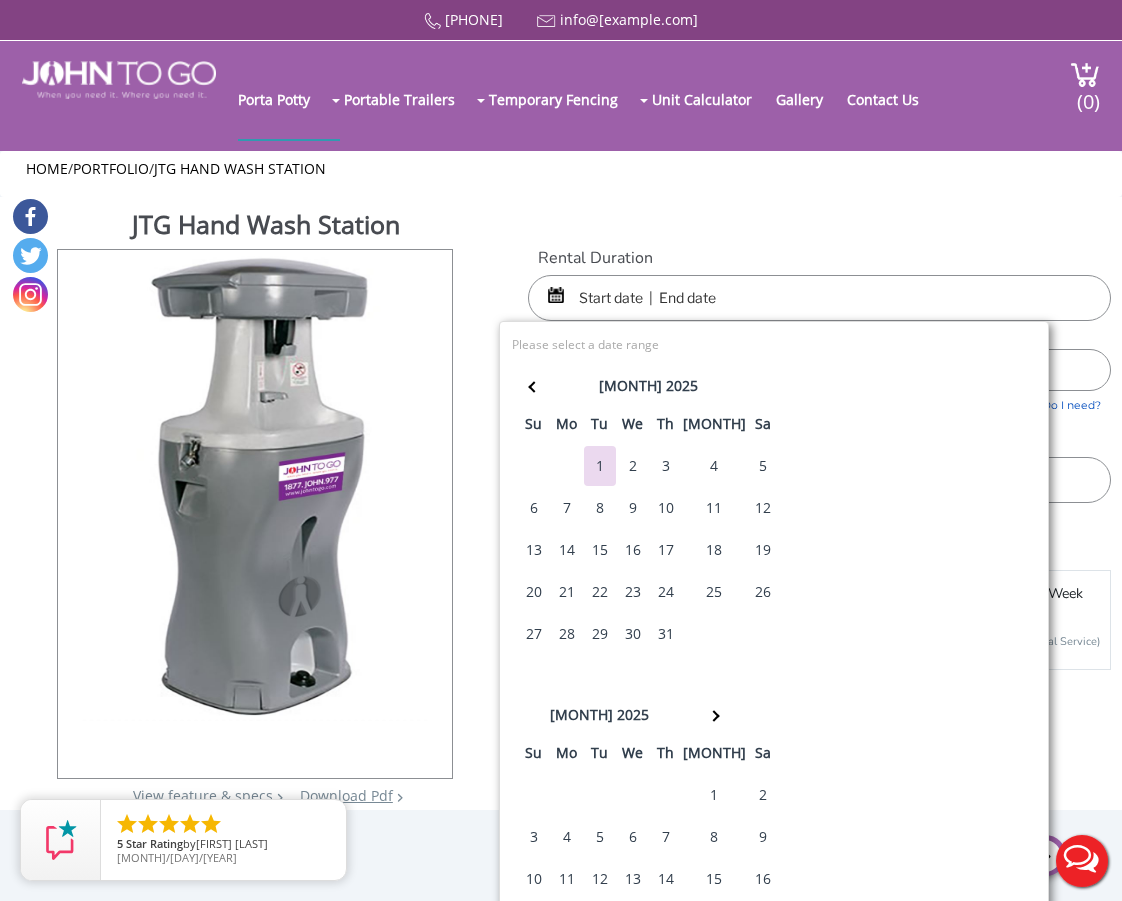 click on "4" at bounding box center [600, 466] 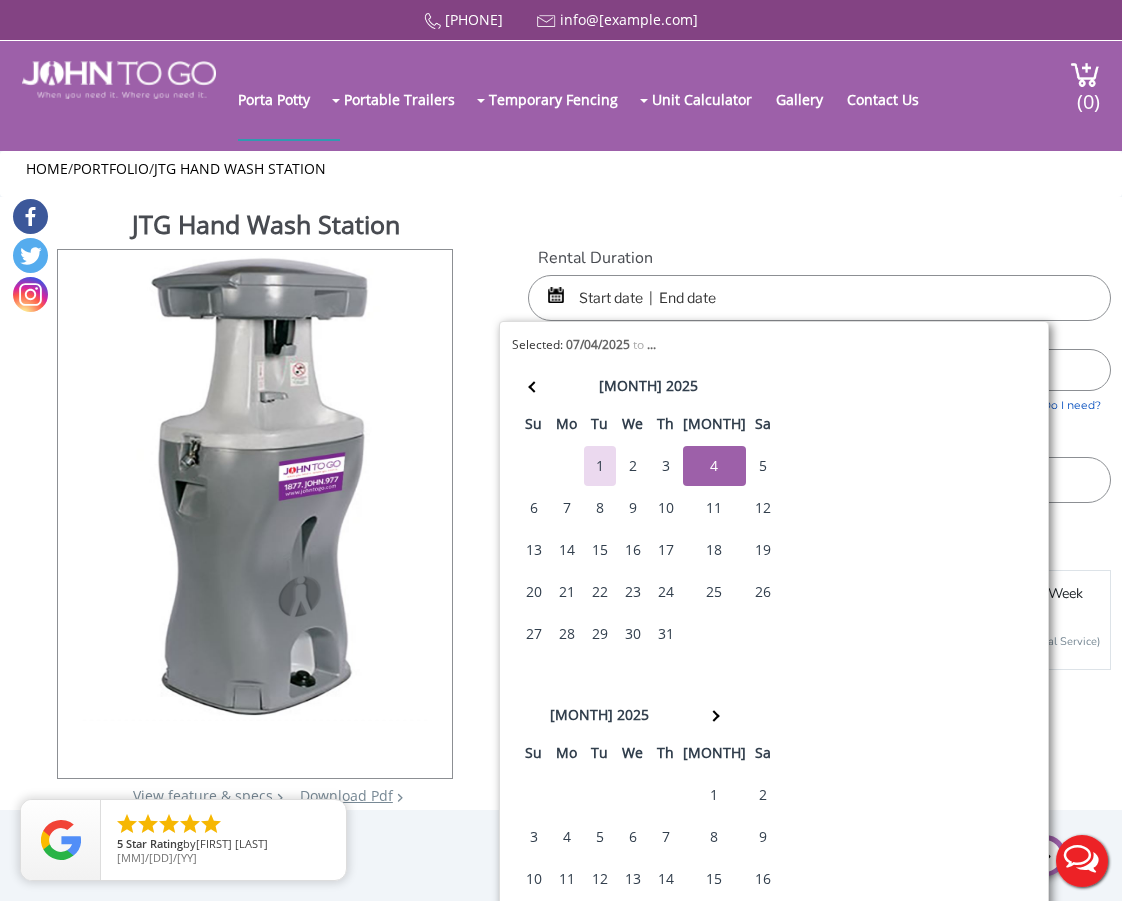 click at bounding box center (819, 298) 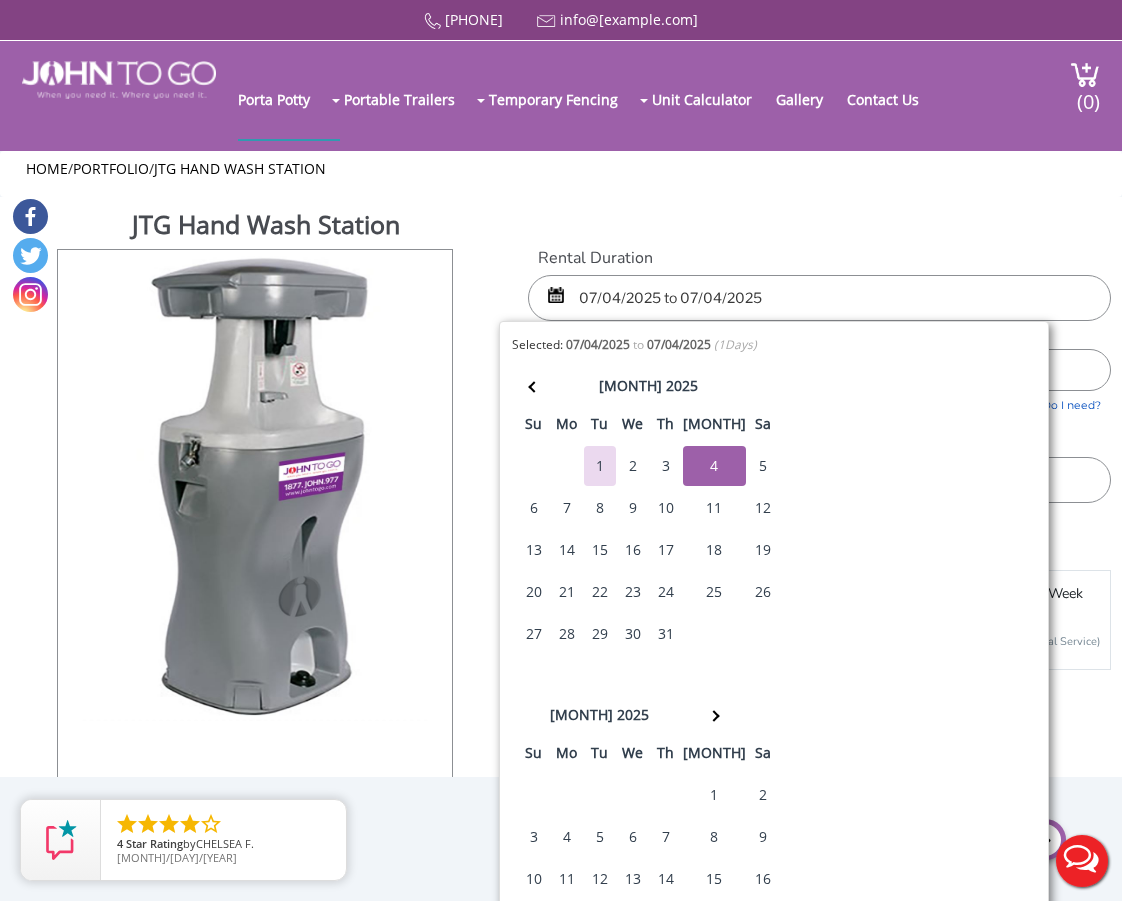 click on "Done" at bounding box center [1000, 1090] 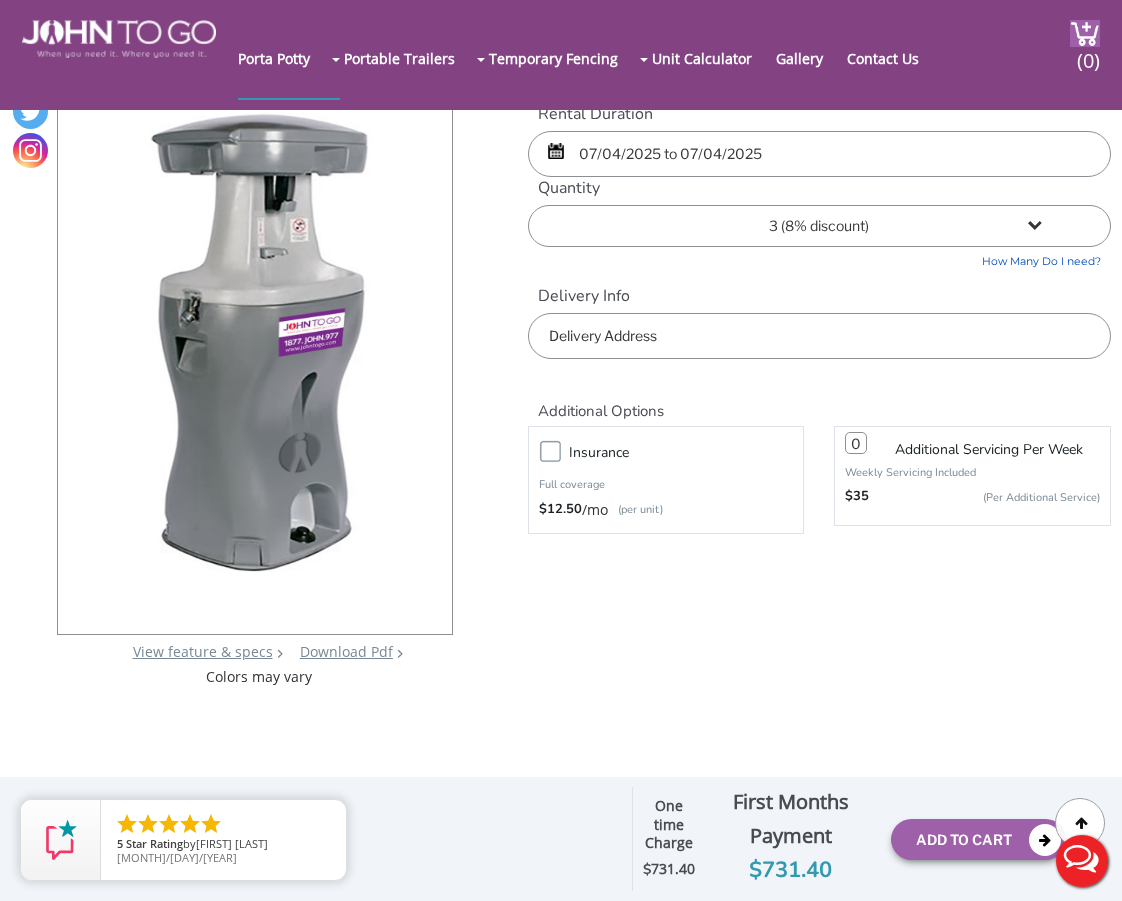 scroll, scrollTop: 0, scrollLeft: 0, axis: both 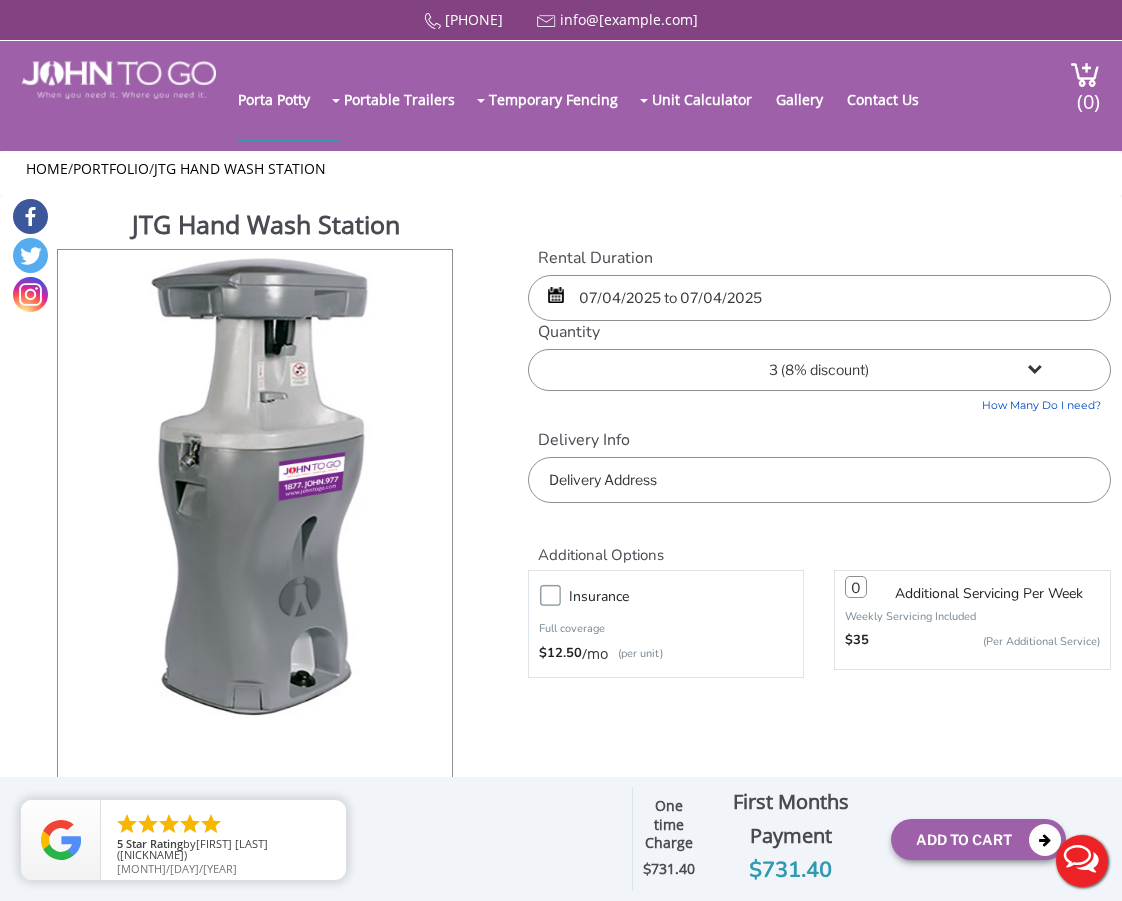 click on "How Many Do I need?" at bounding box center (819, 402) 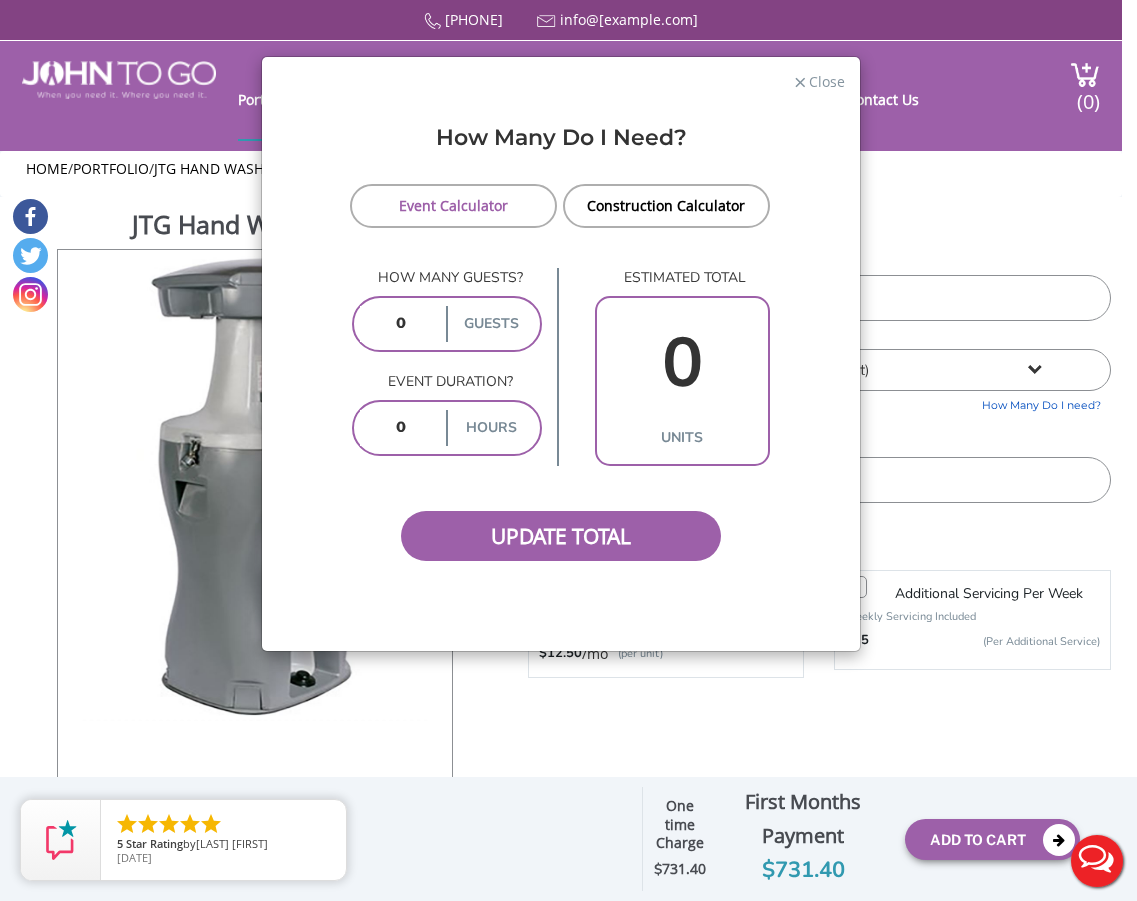 click at bounding box center [401, 324] 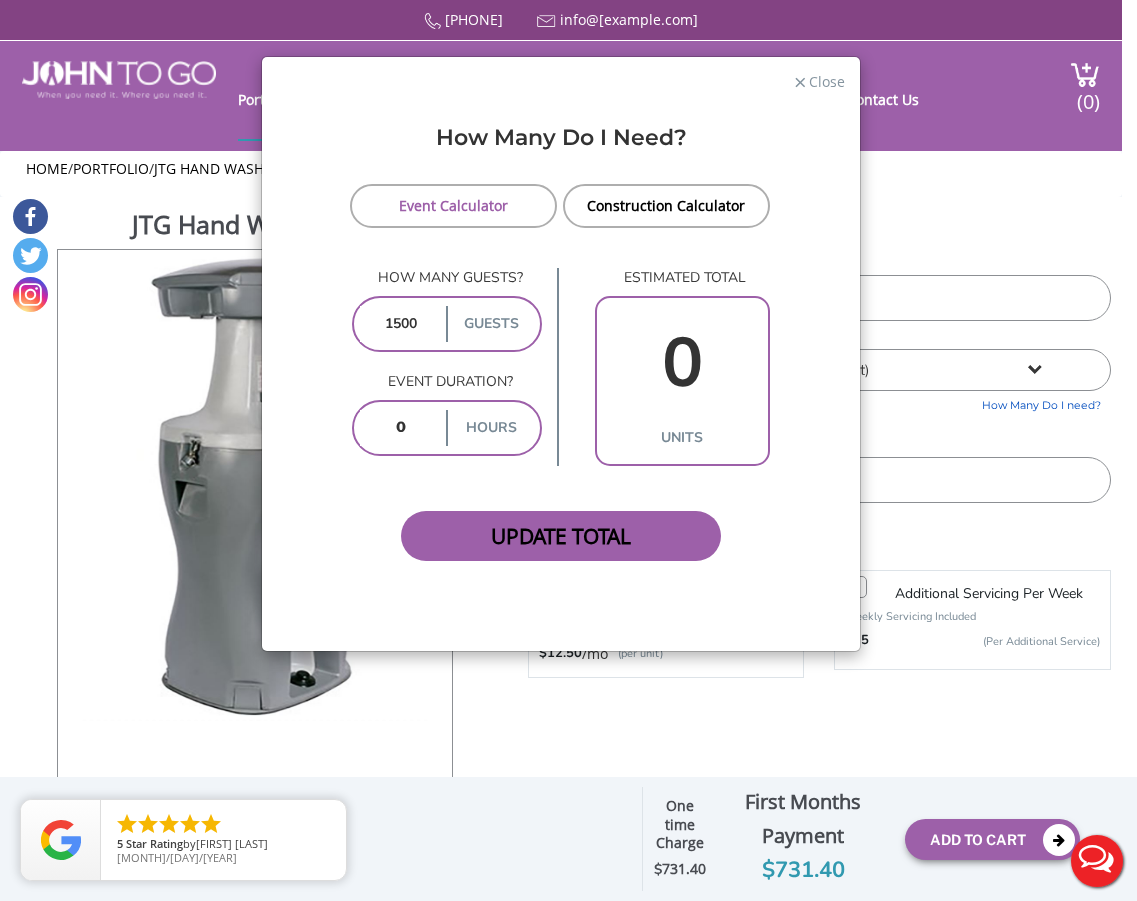 type on "1500" 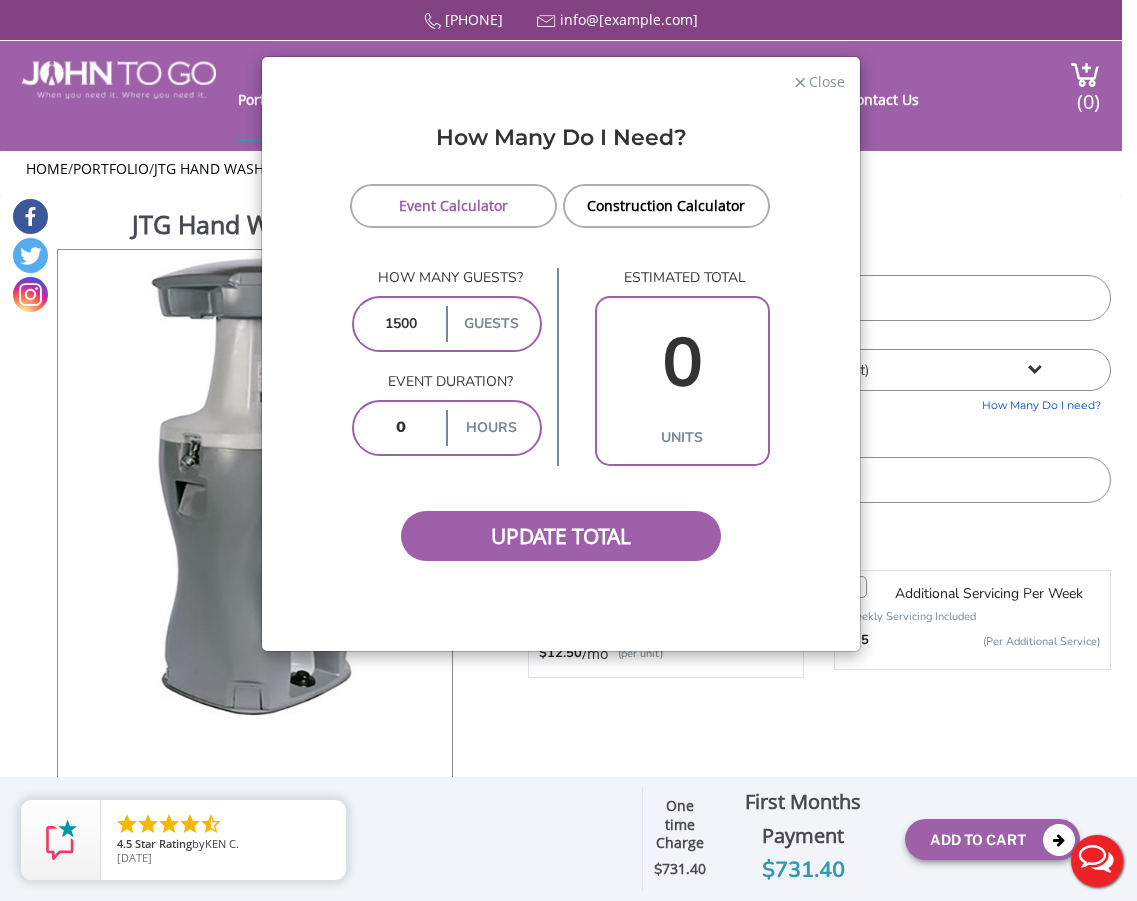 click at bounding box center [401, 428] 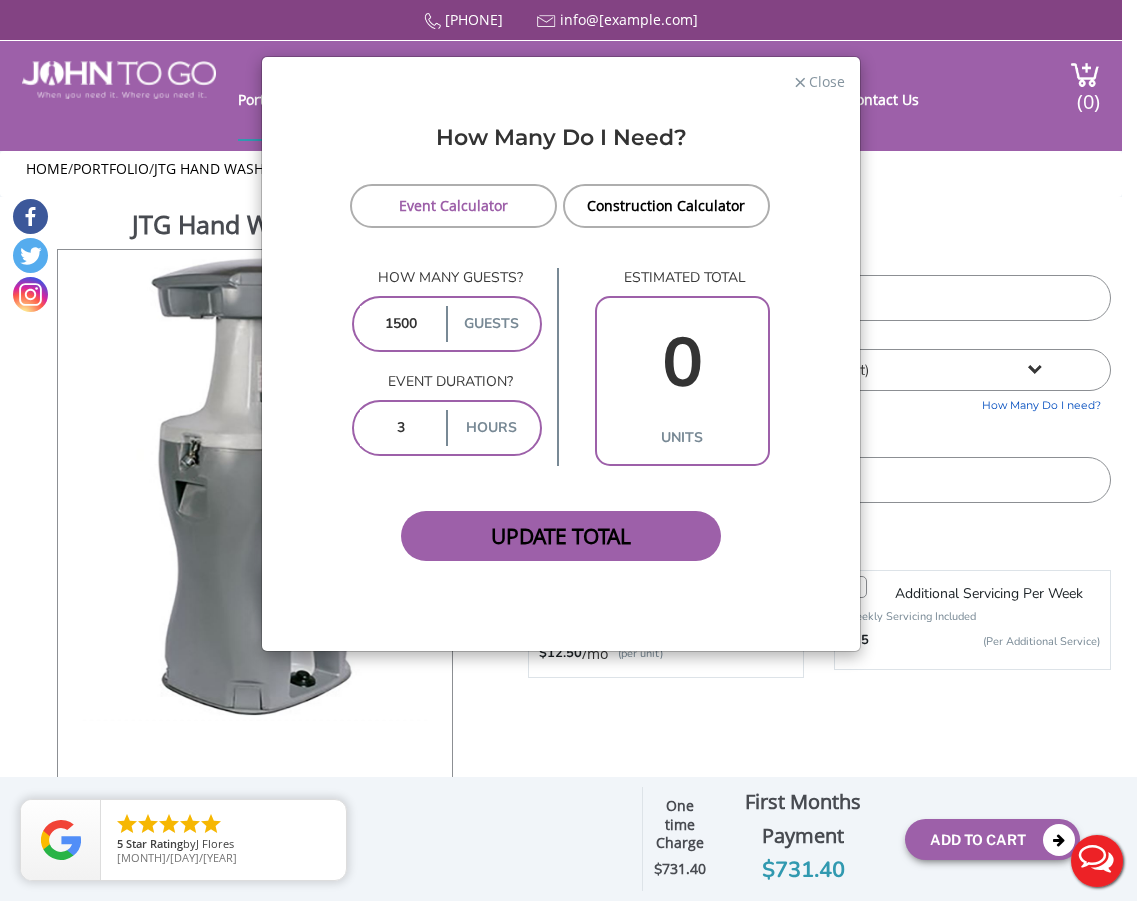 type on "3" 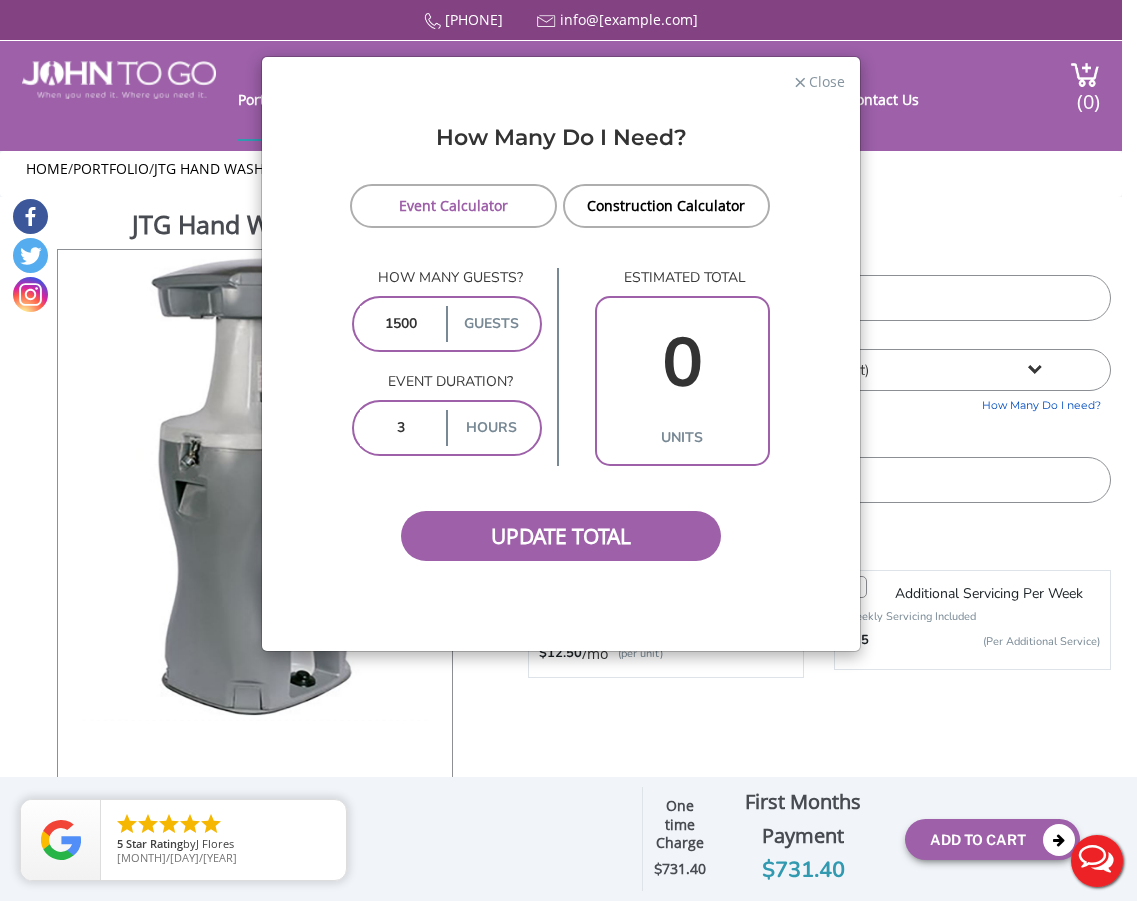 click on "0" at bounding box center (682, 363) 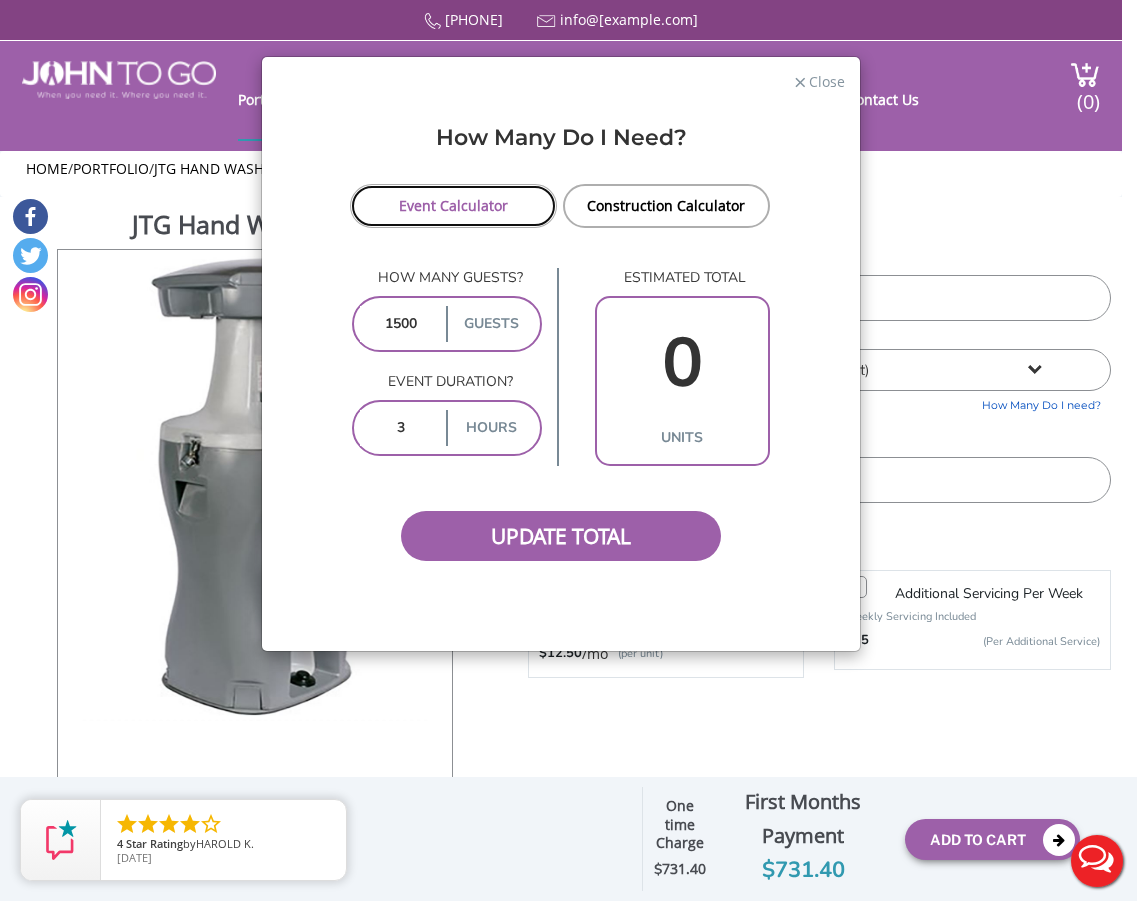 click on "Event Calculator" at bounding box center [453, 206] 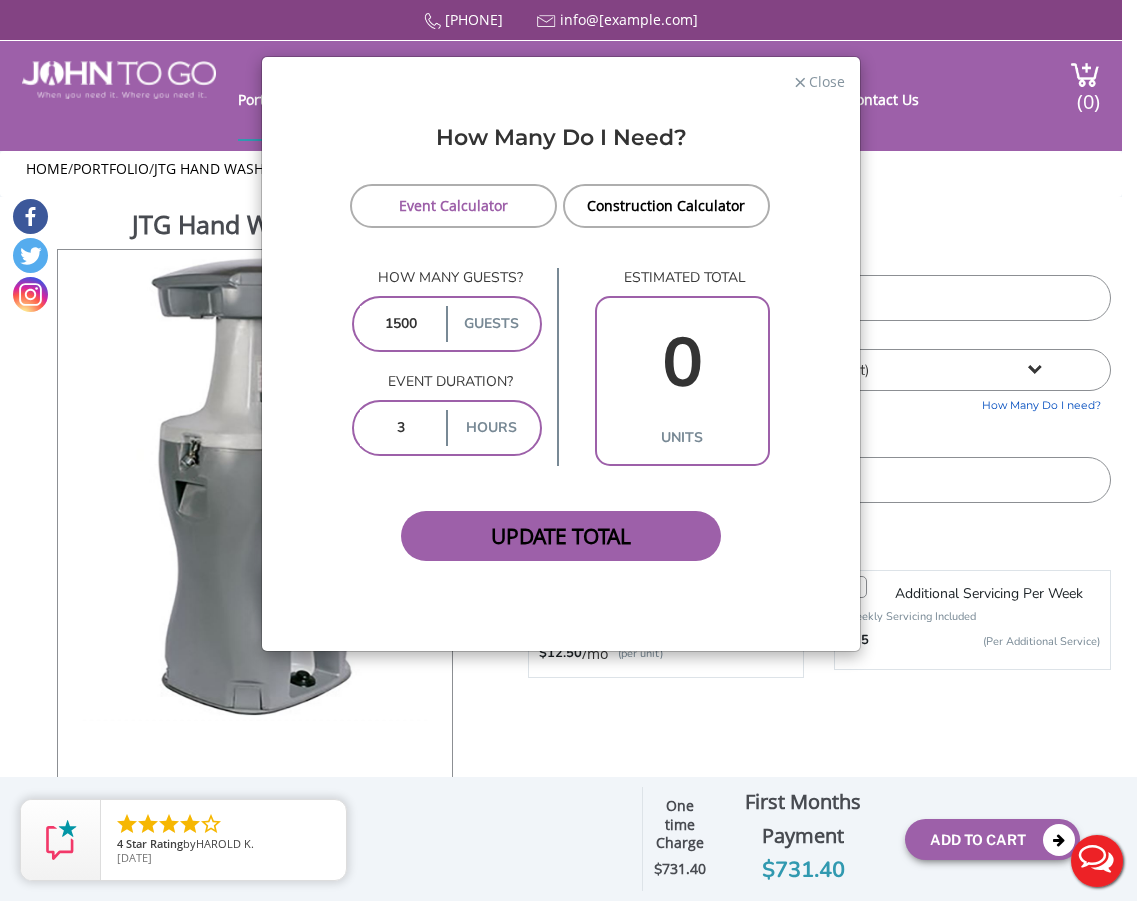 click on "Update Total" at bounding box center [561, 536] 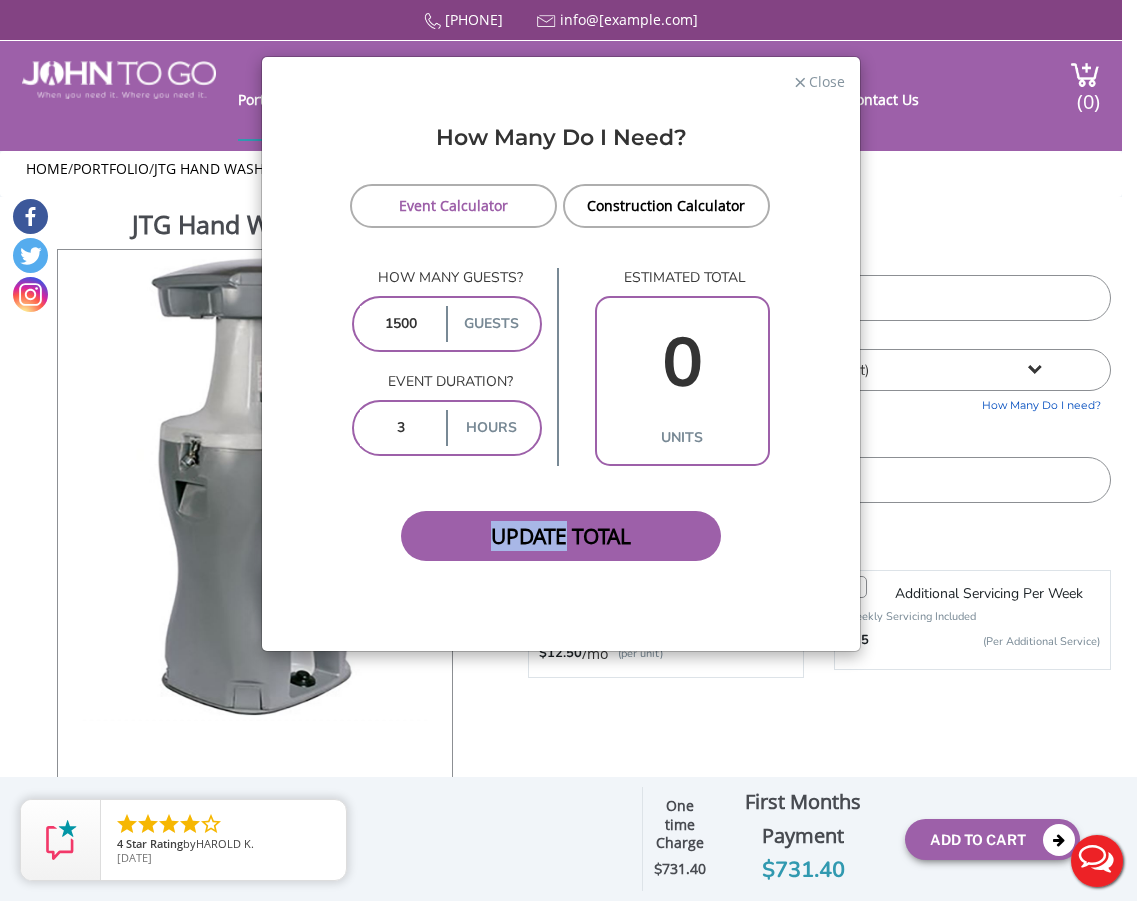 click on "Update Total" at bounding box center (561, 536) 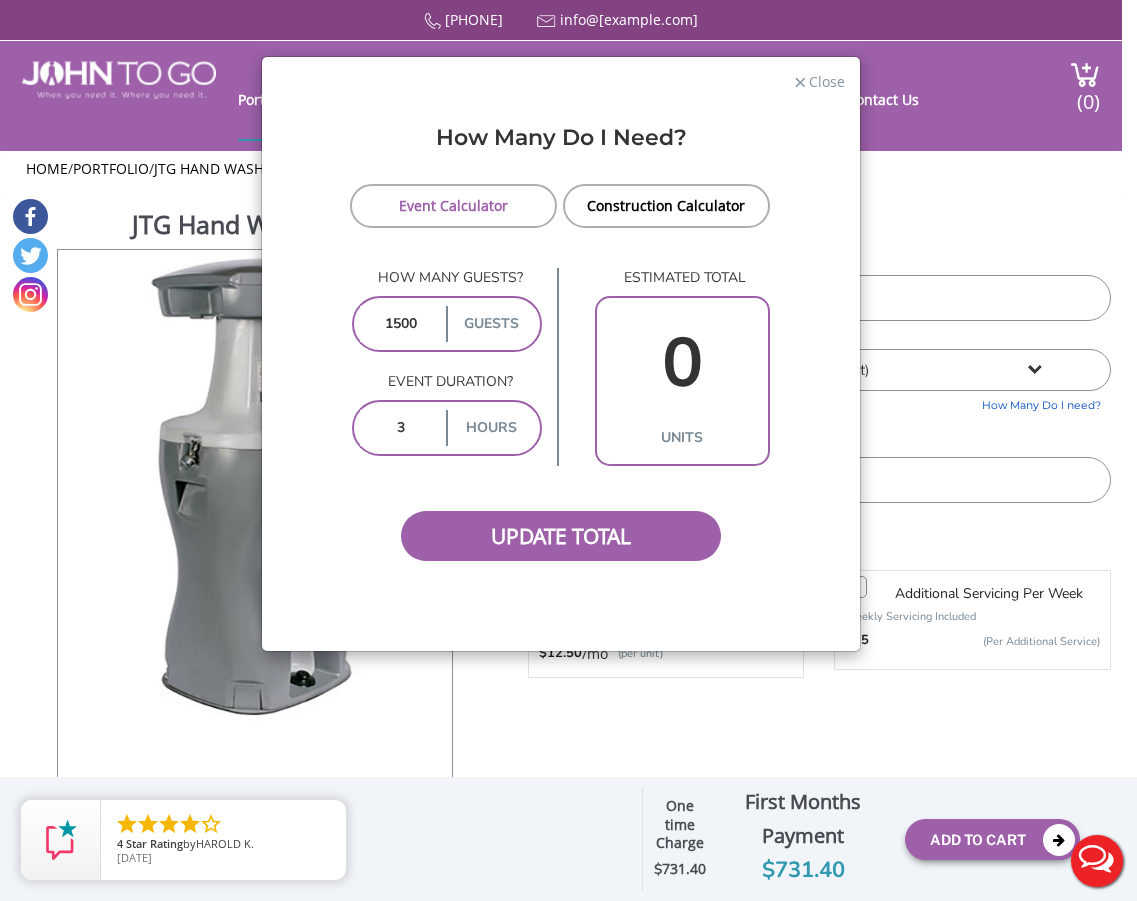 click on "0" at bounding box center (682, 363) 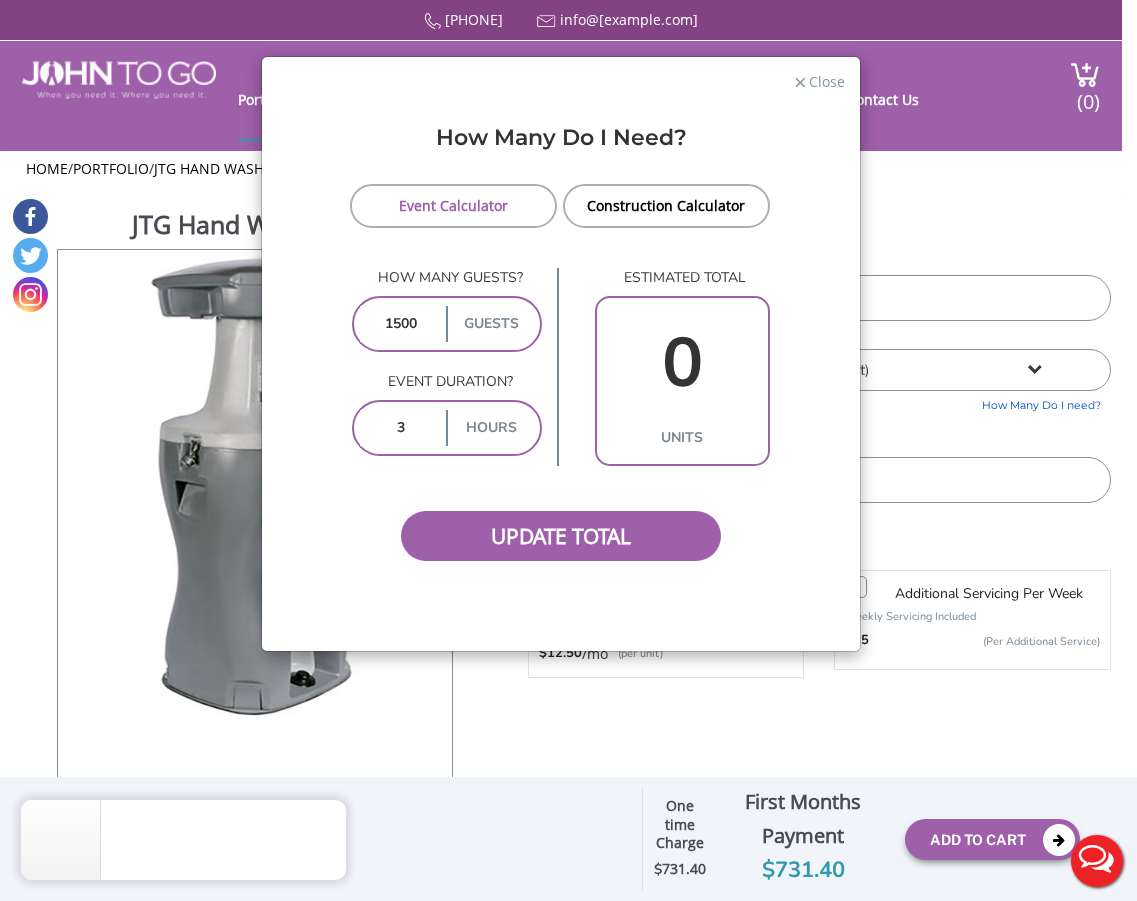 click on "0" at bounding box center (682, 363) 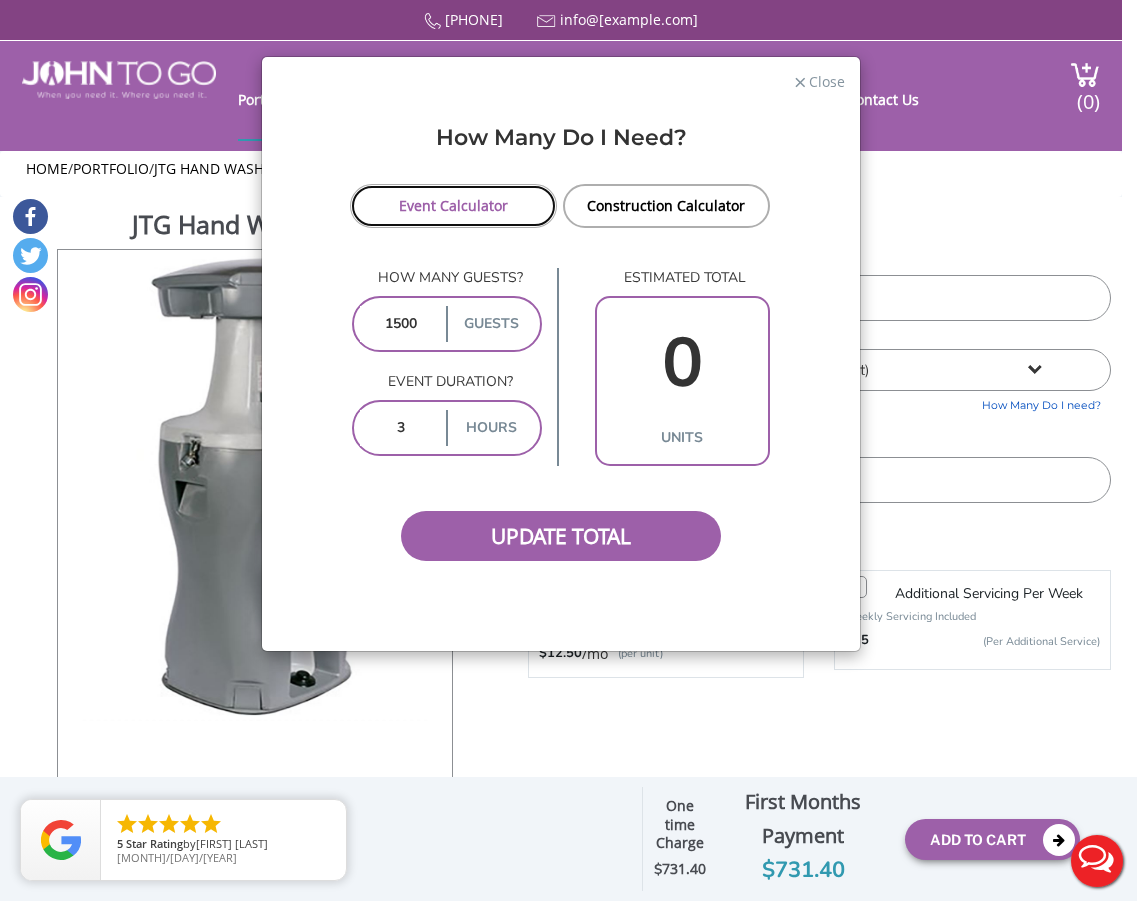 click on "Event Calculator" at bounding box center [453, 206] 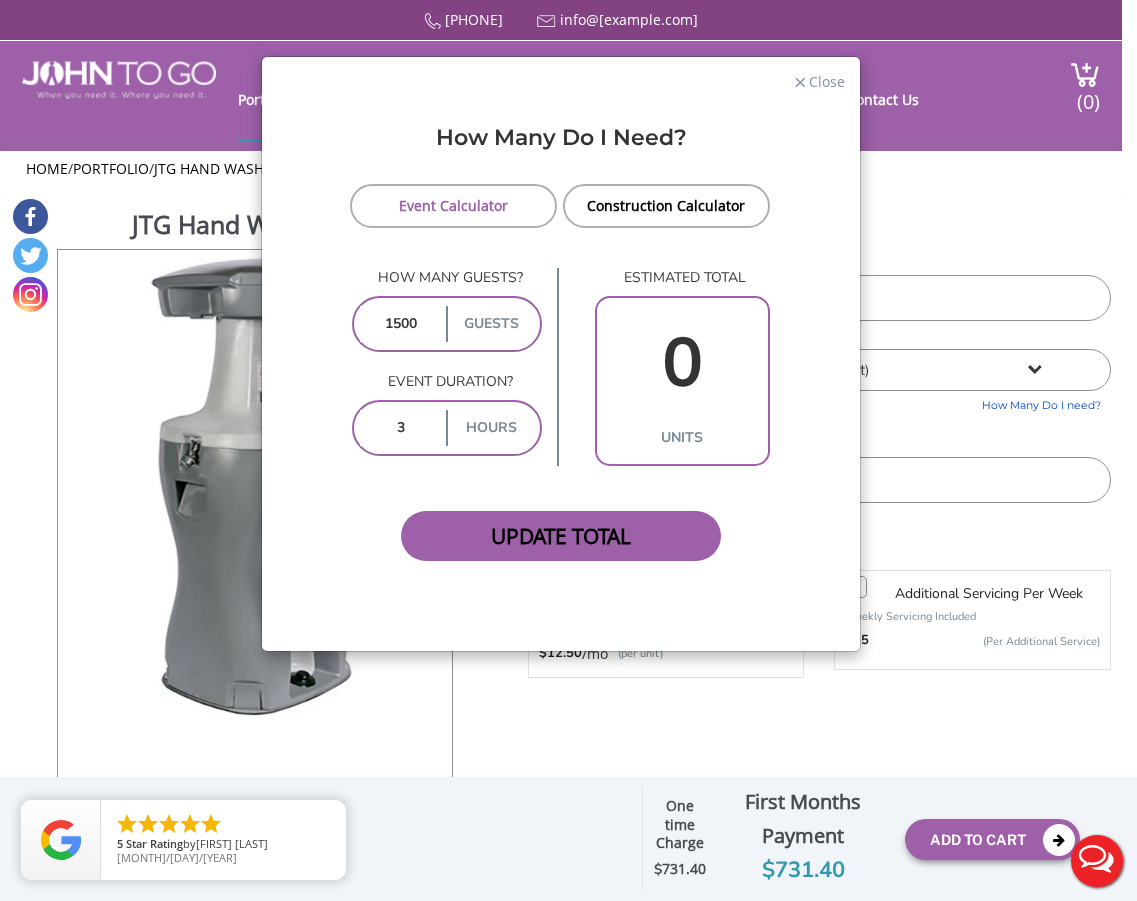 click on "Update Total" at bounding box center (561, 536) 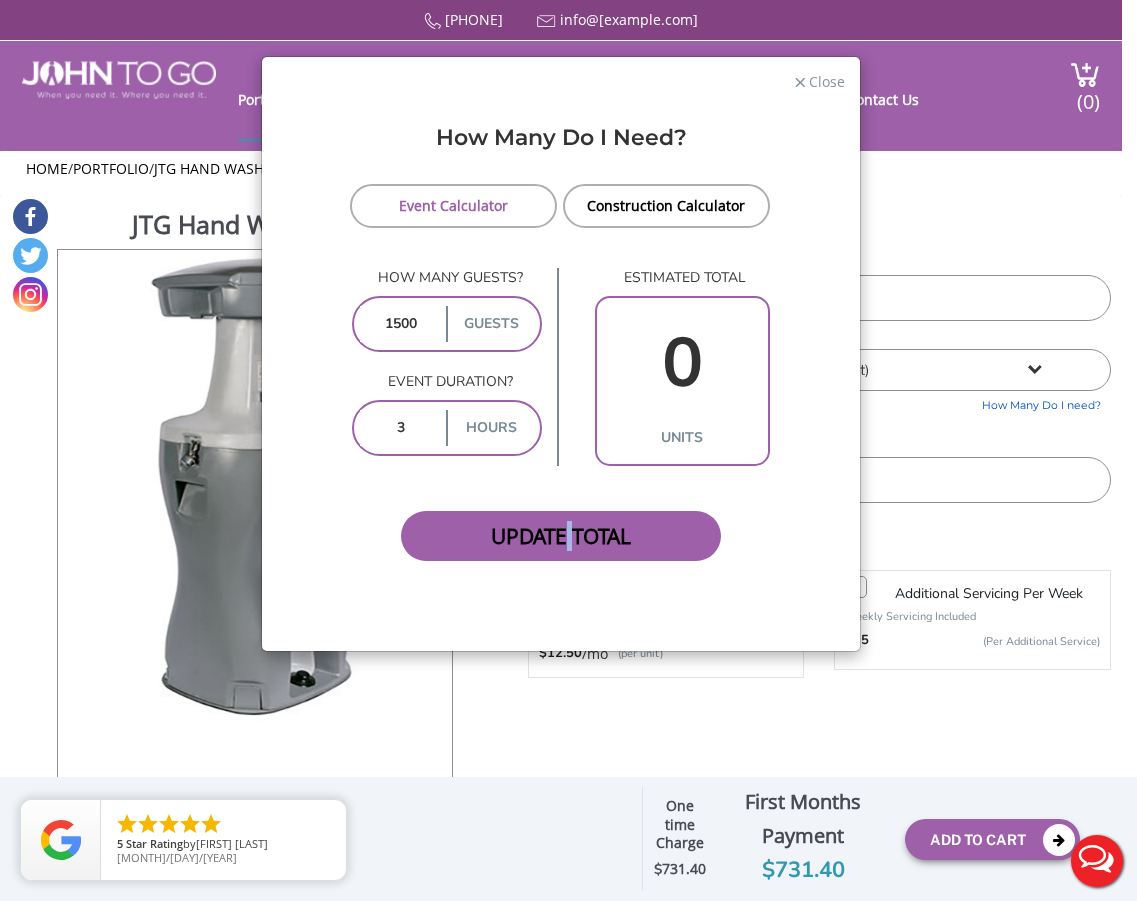 click on "Update Total" at bounding box center [561, 536] 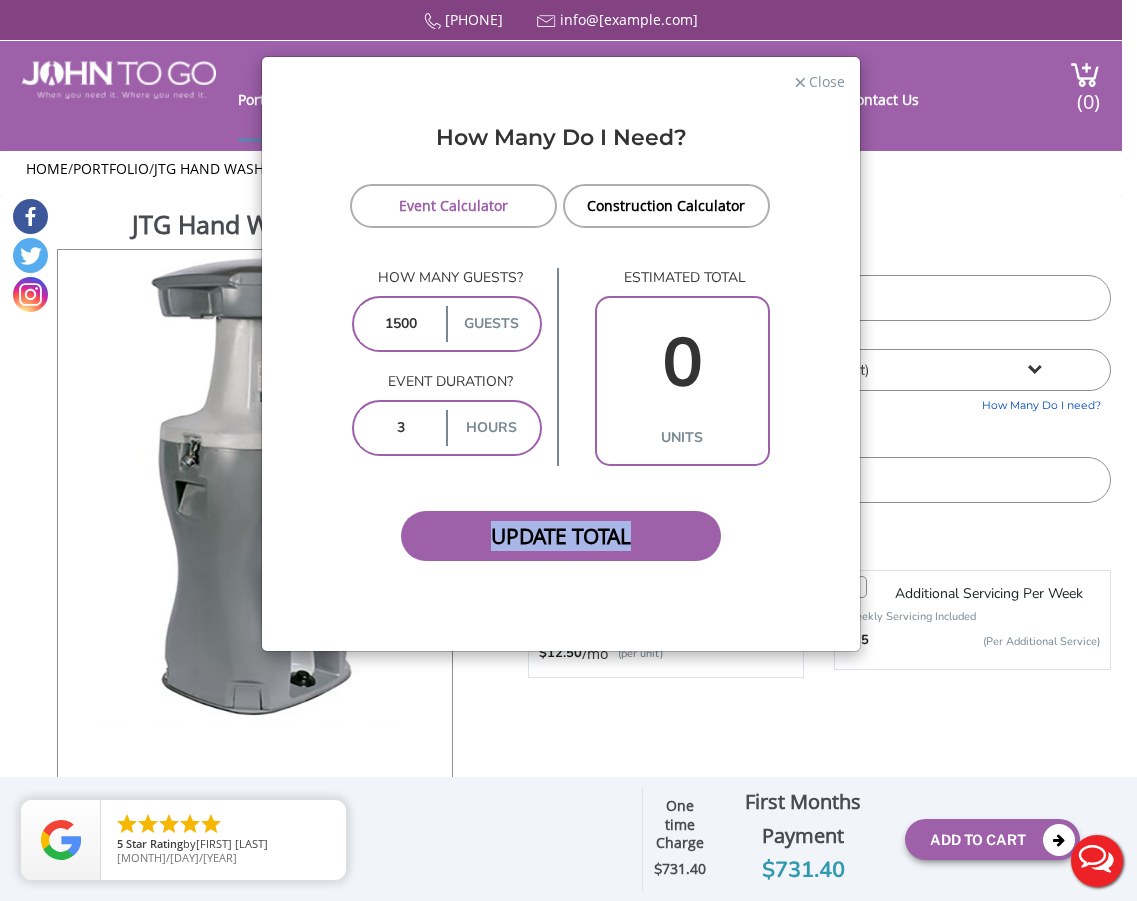 click on "Update Total" at bounding box center [561, 536] 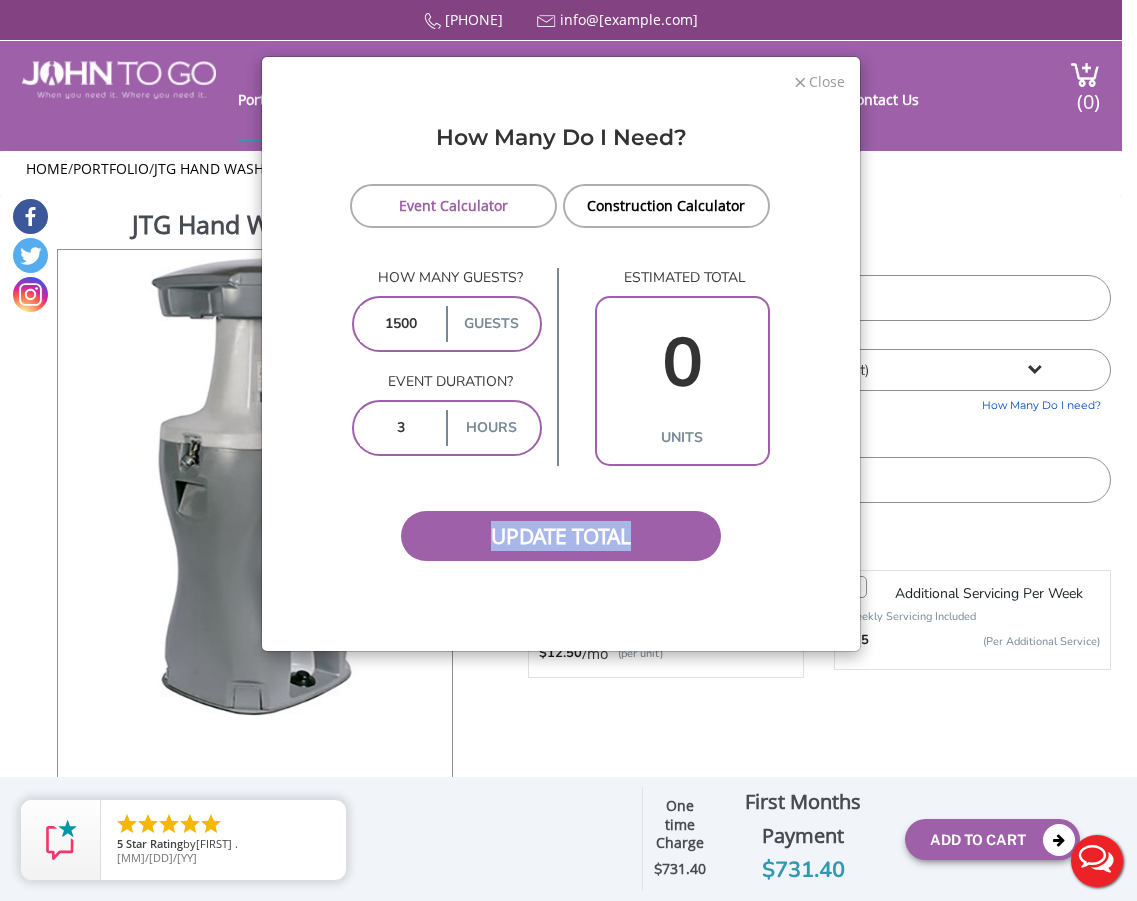click on "Close" at bounding box center (826, 79) 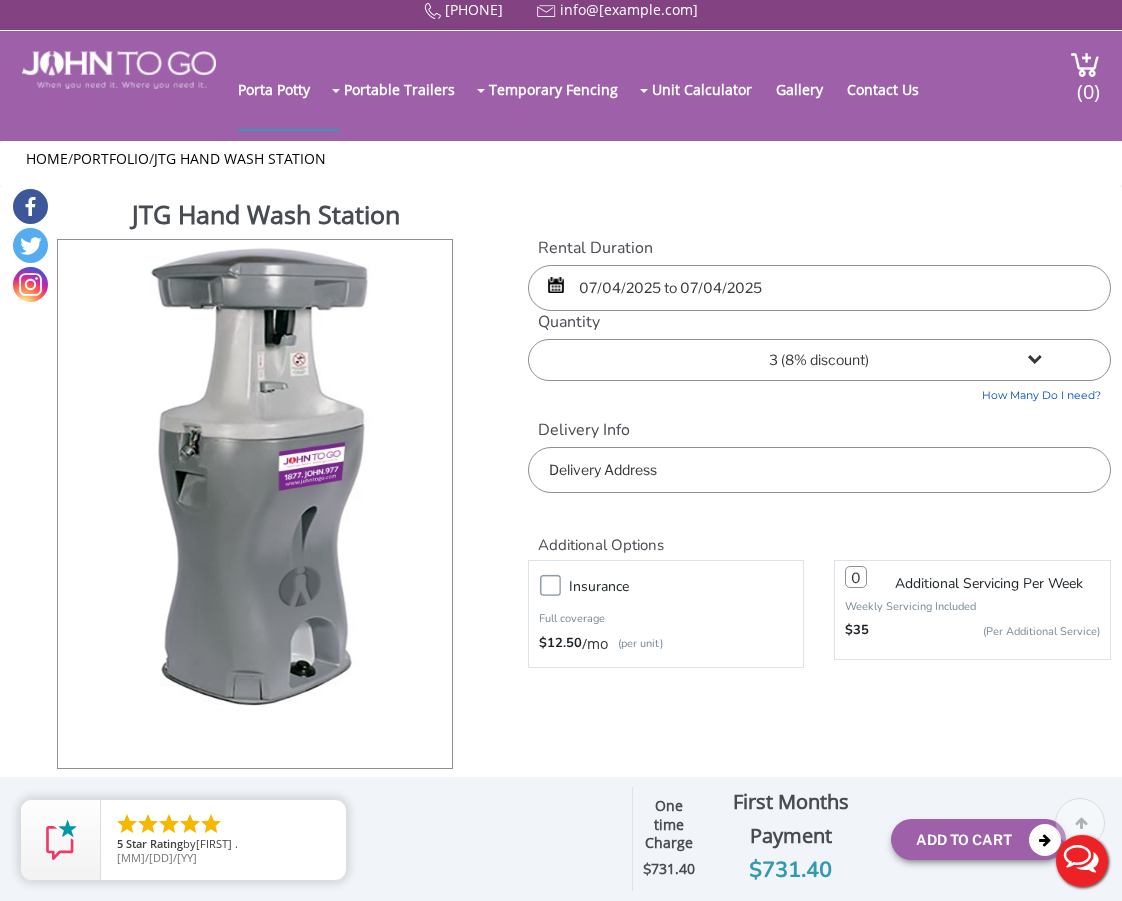 scroll, scrollTop: 13, scrollLeft: 0, axis: vertical 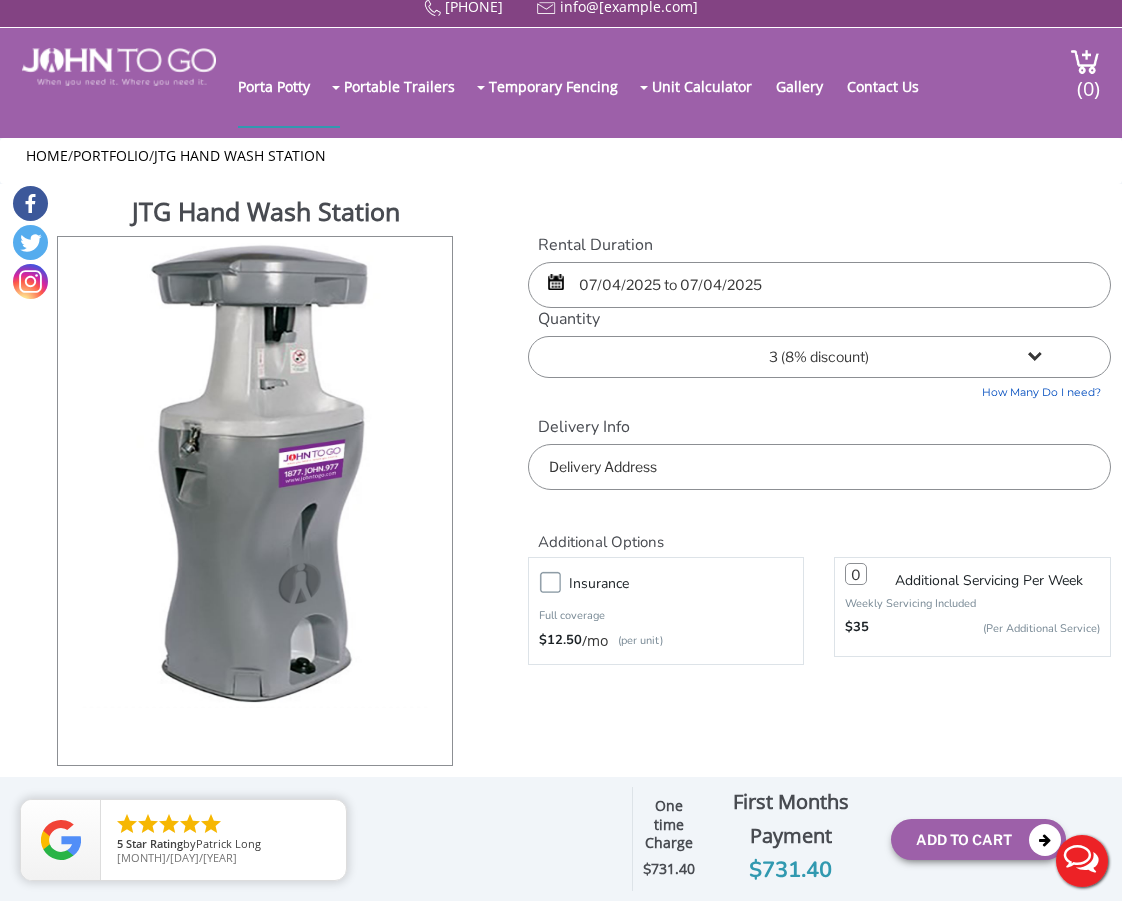 click on "1
2 (5% discount)
3 (8% discount)
4 (10% discount)
5 (12% discount)
6 (12% discount)
7 (12% discount)
8 (12% discount)
9 (12% discount)
10 (12% discount)
11 (12% discount)
12 (12% discount)
13 (12% discount)
14 (12% discount)
15 (12% discount)
16 (12% discount)
17 (12% discount)
18 (12% discount)
19 (12% discount)
20 (12% discount)
21 (12% discount)
22 (12% discount)
23 (12% discount)
24 (12% discount)
25 (12% discount)" at bounding box center (819, 357) 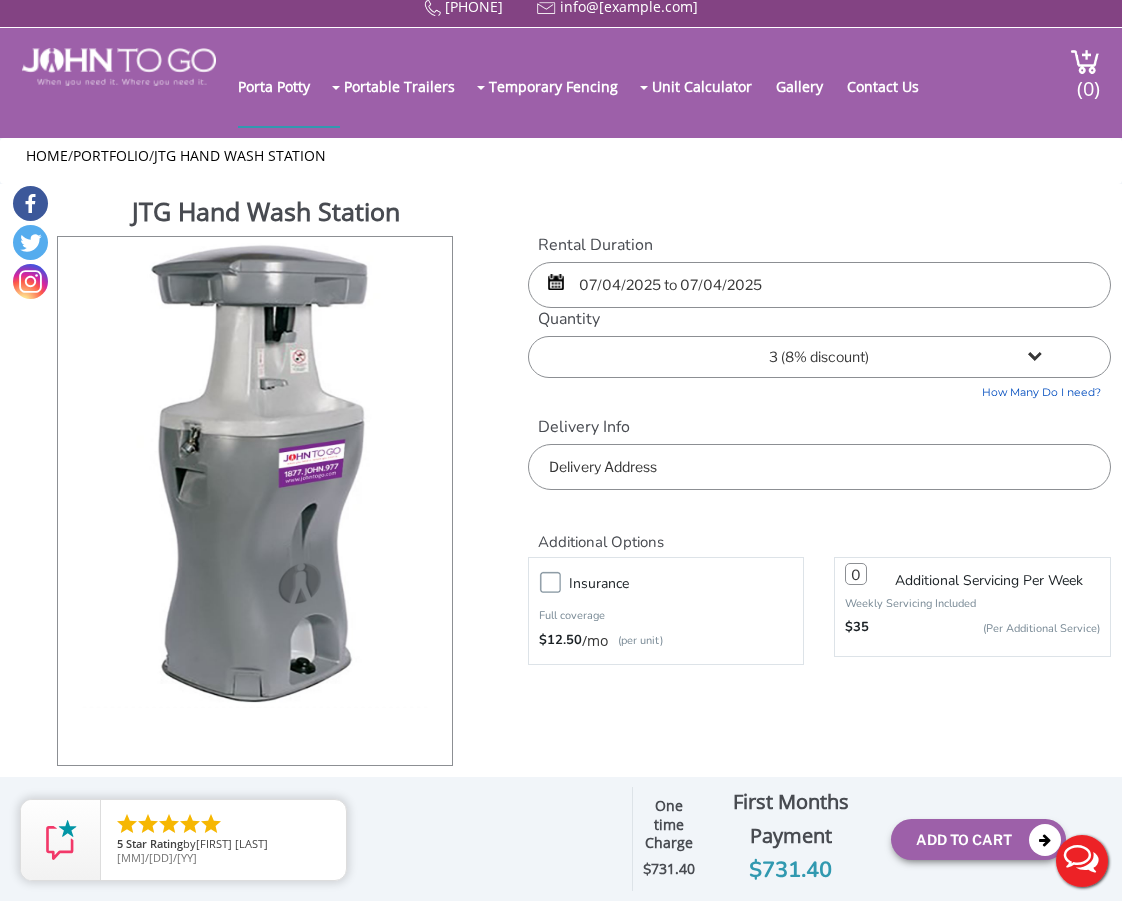 select on "4" 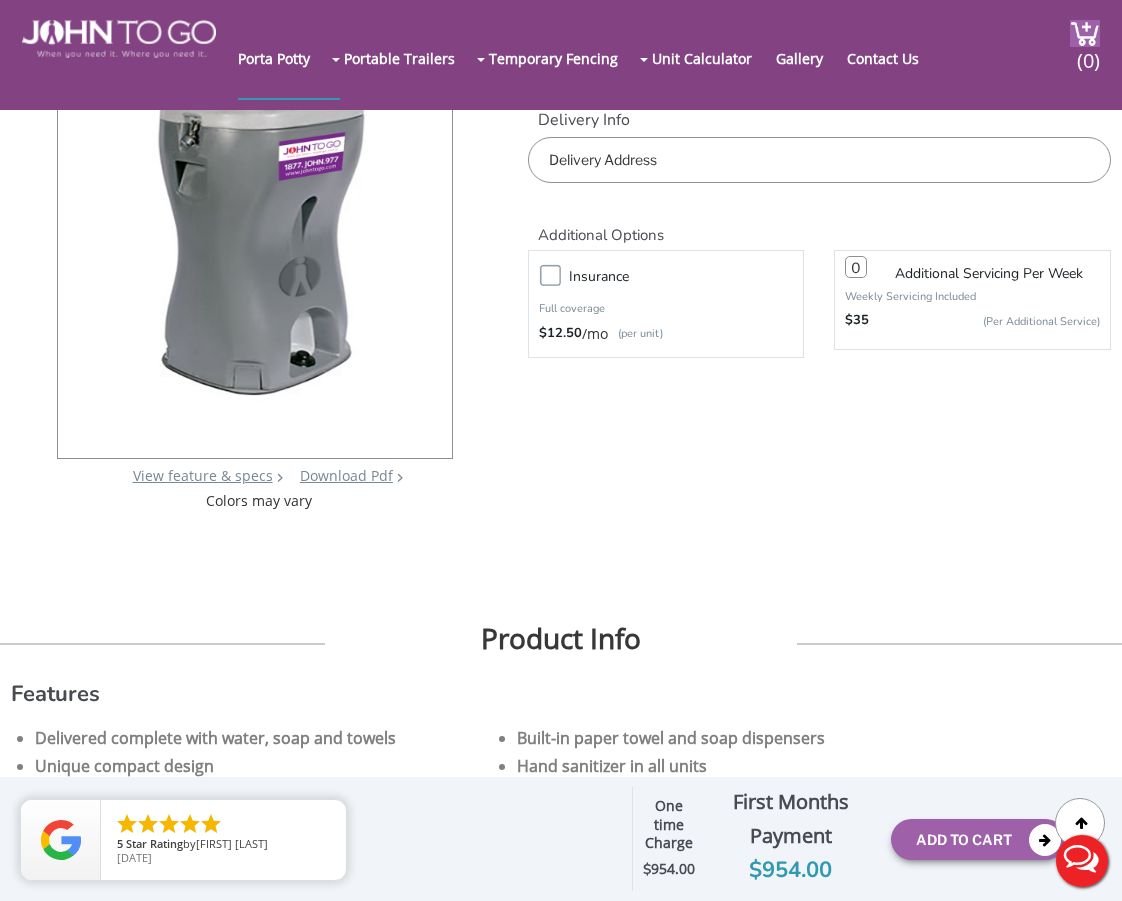 scroll, scrollTop: 0, scrollLeft: 0, axis: both 